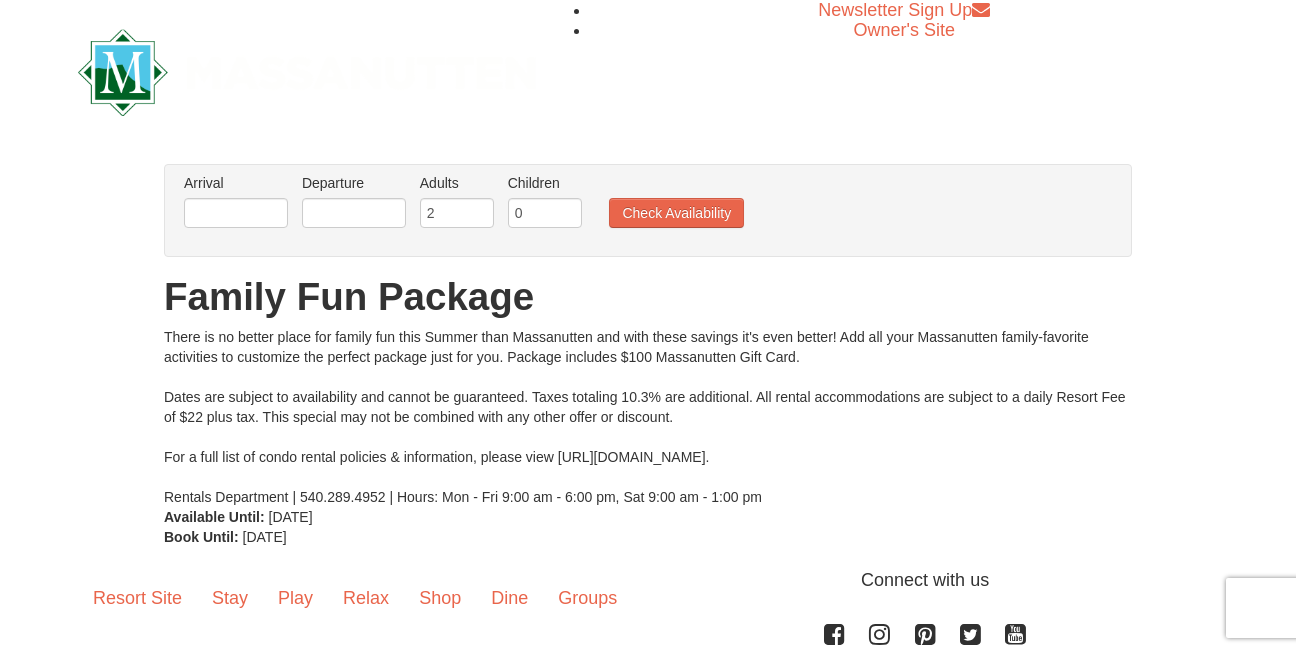 scroll, scrollTop: 0, scrollLeft: 0, axis: both 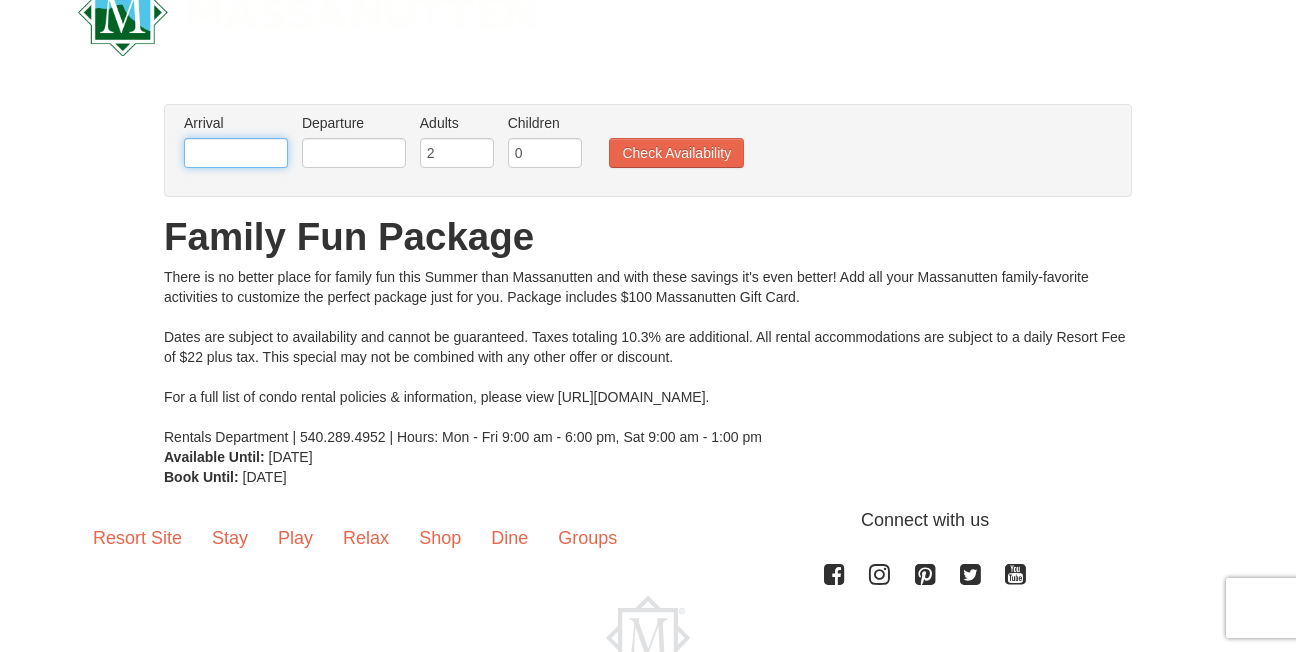 click at bounding box center (236, 153) 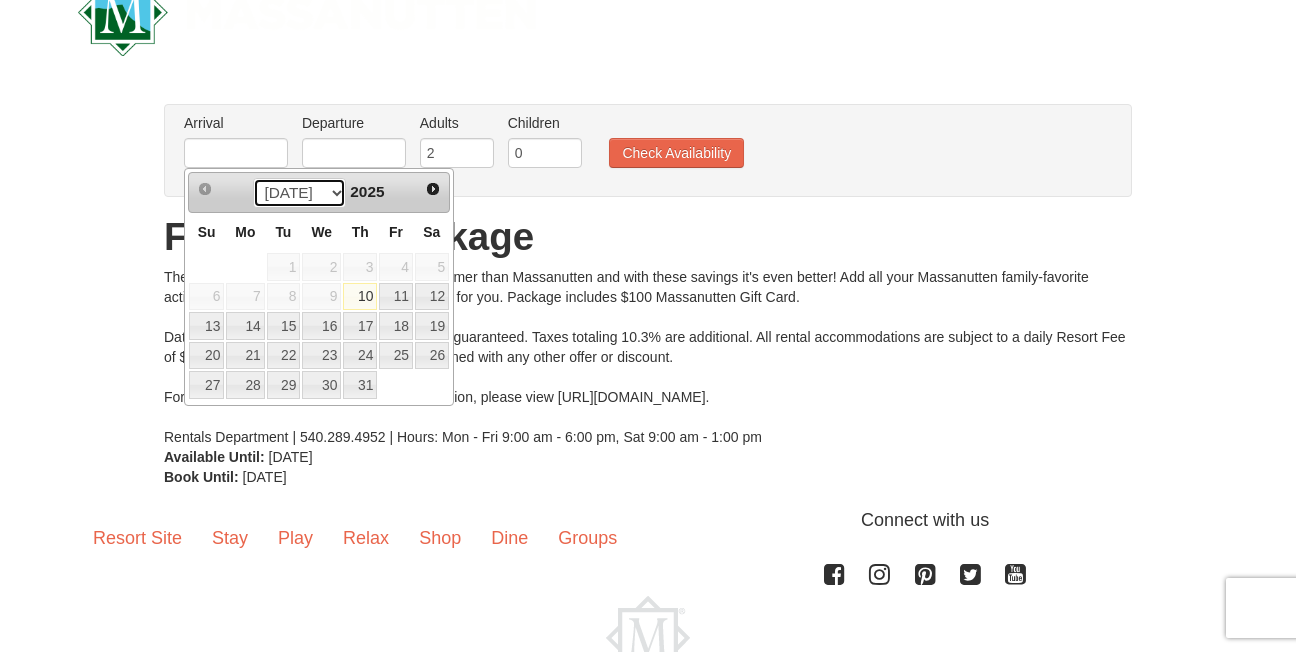 click on "Jul Aug Sep" at bounding box center [299, 193] 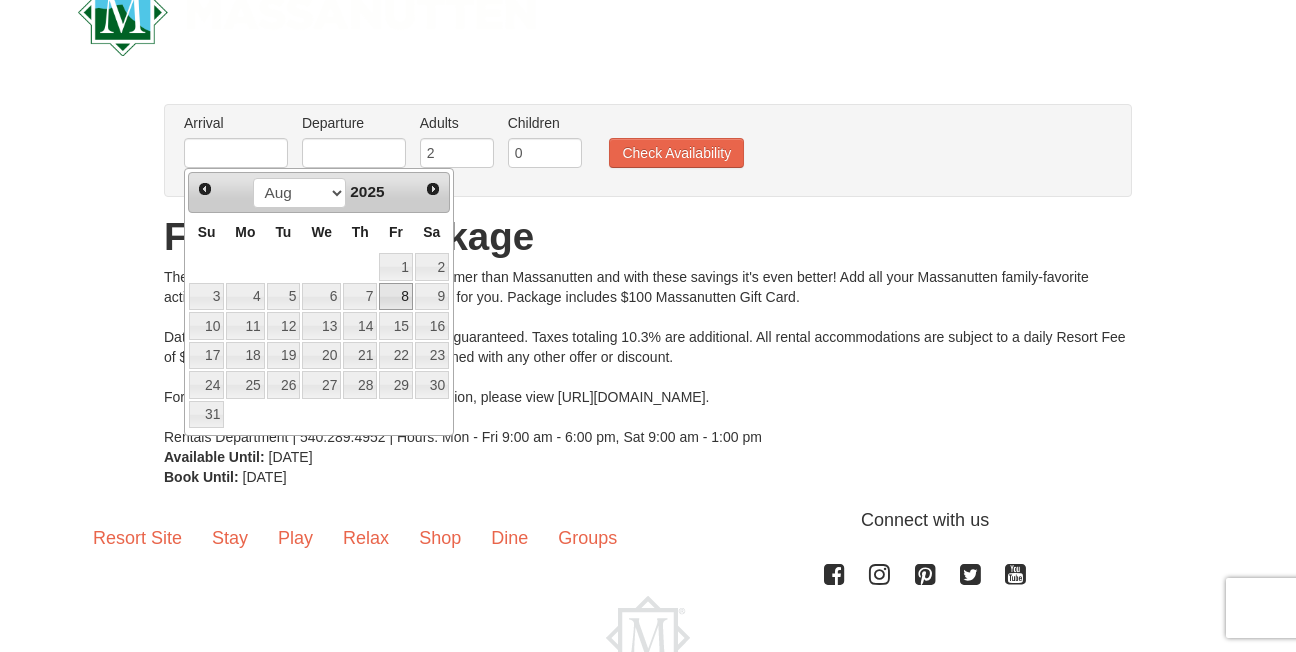 click on "8" at bounding box center (396, 297) 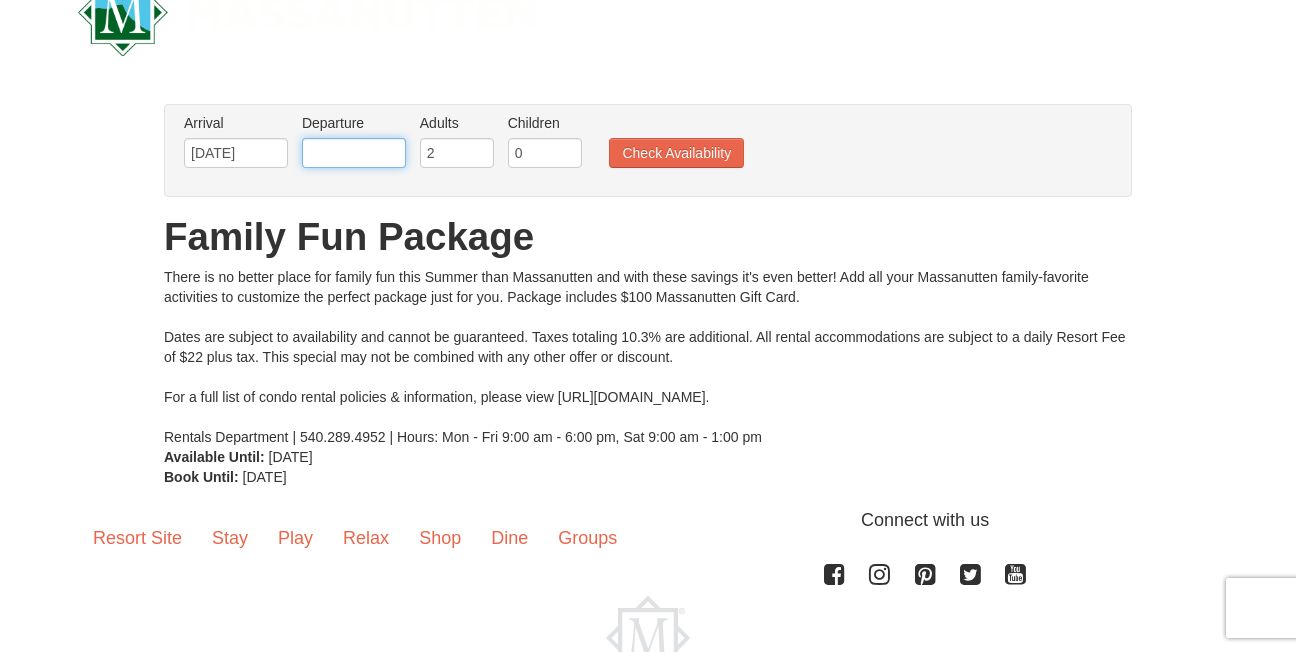 click at bounding box center (354, 153) 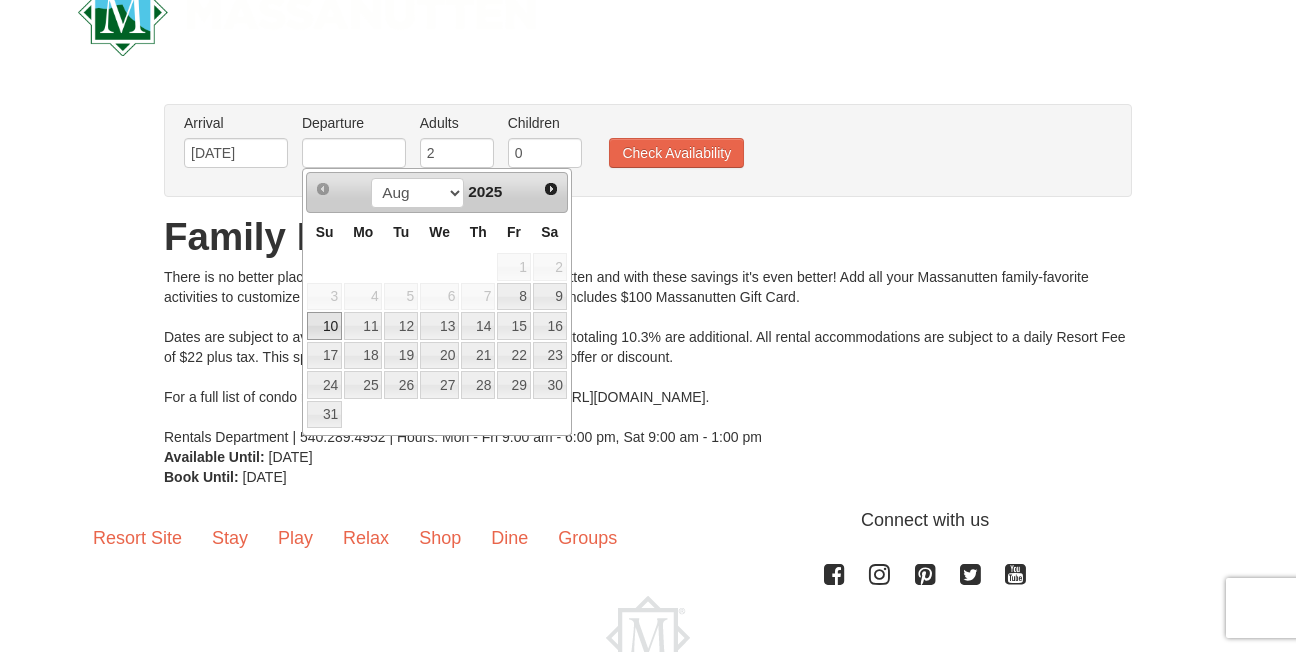click on "10" at bounding box center [324, 326] 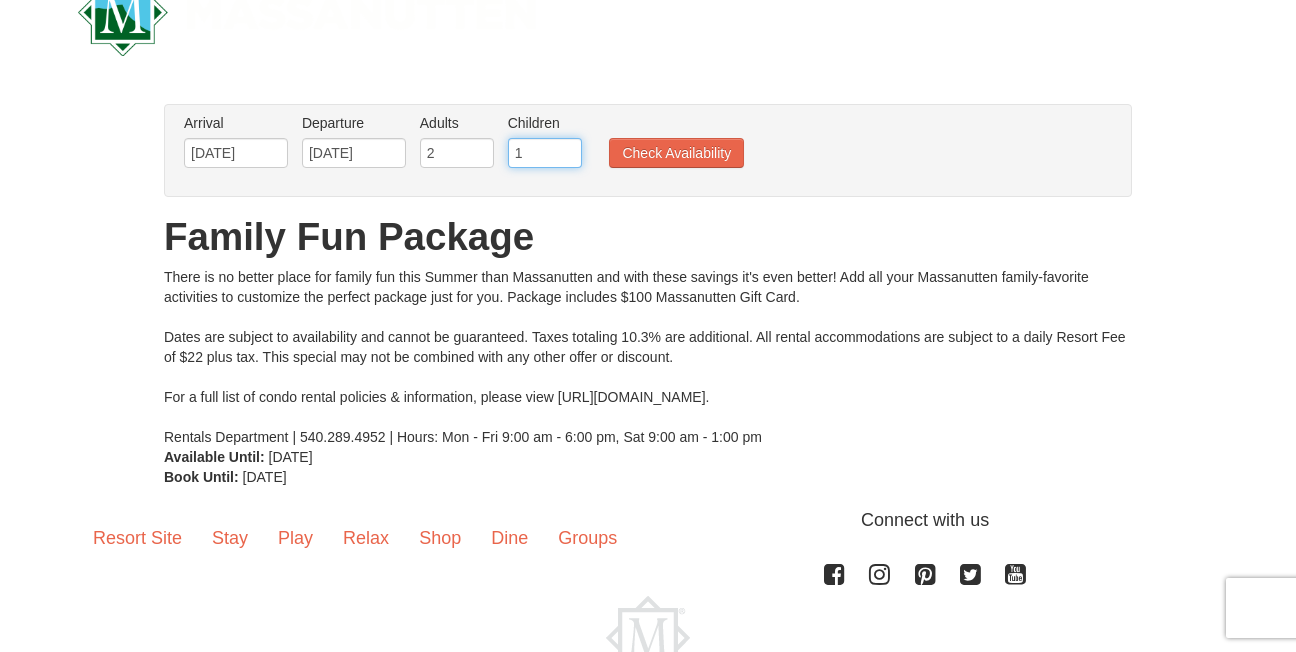click on "1" at bounding box center [545, 153] 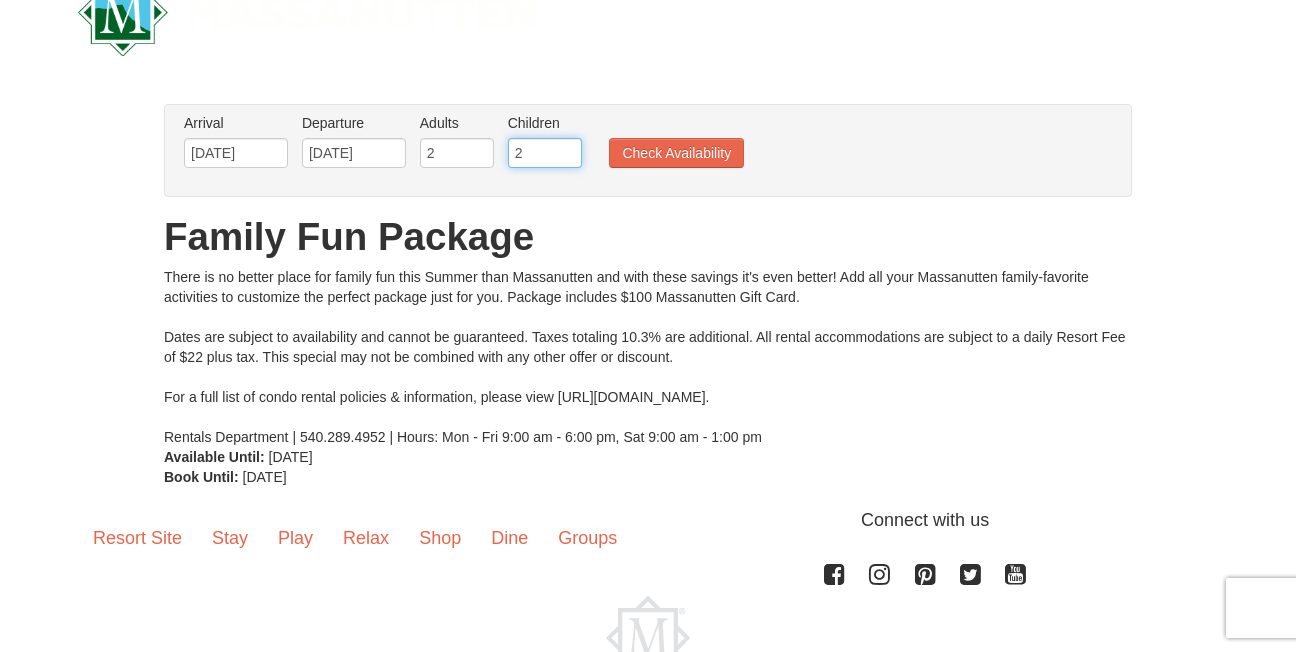 type on "2" 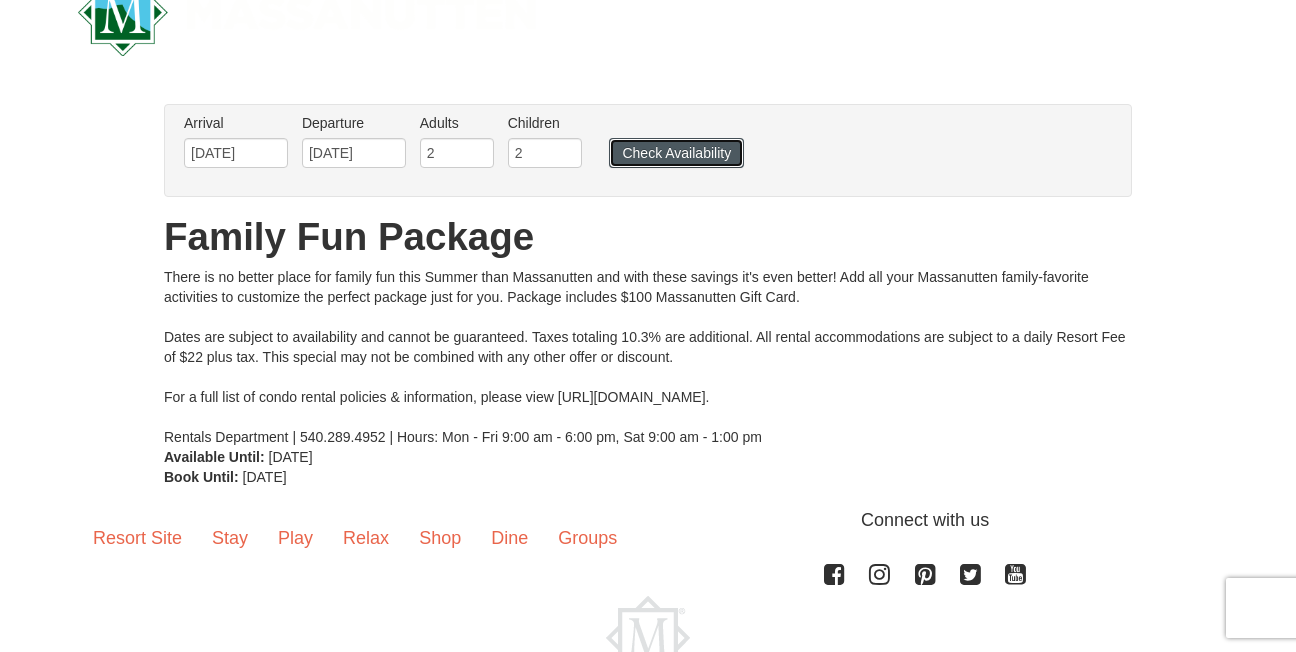 click on "Check Availability" at bounding box center [676, 153] 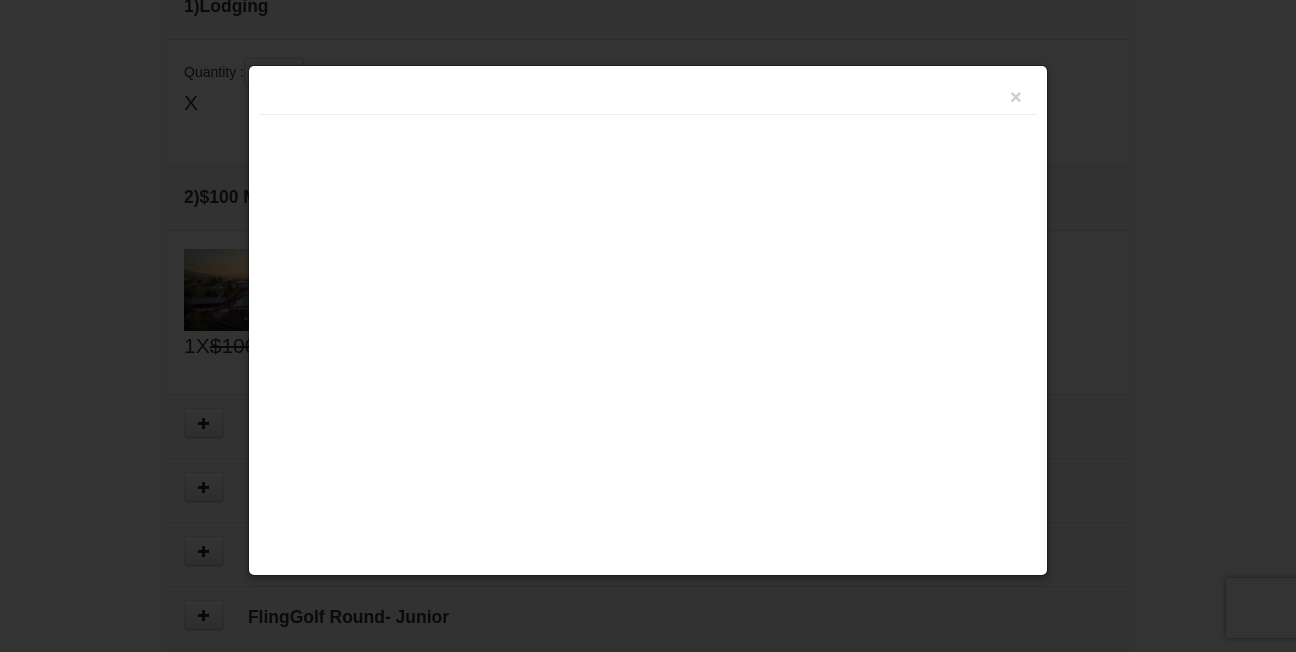 scroll, scrollTop: 0, scrollLeft: 0, axis: both 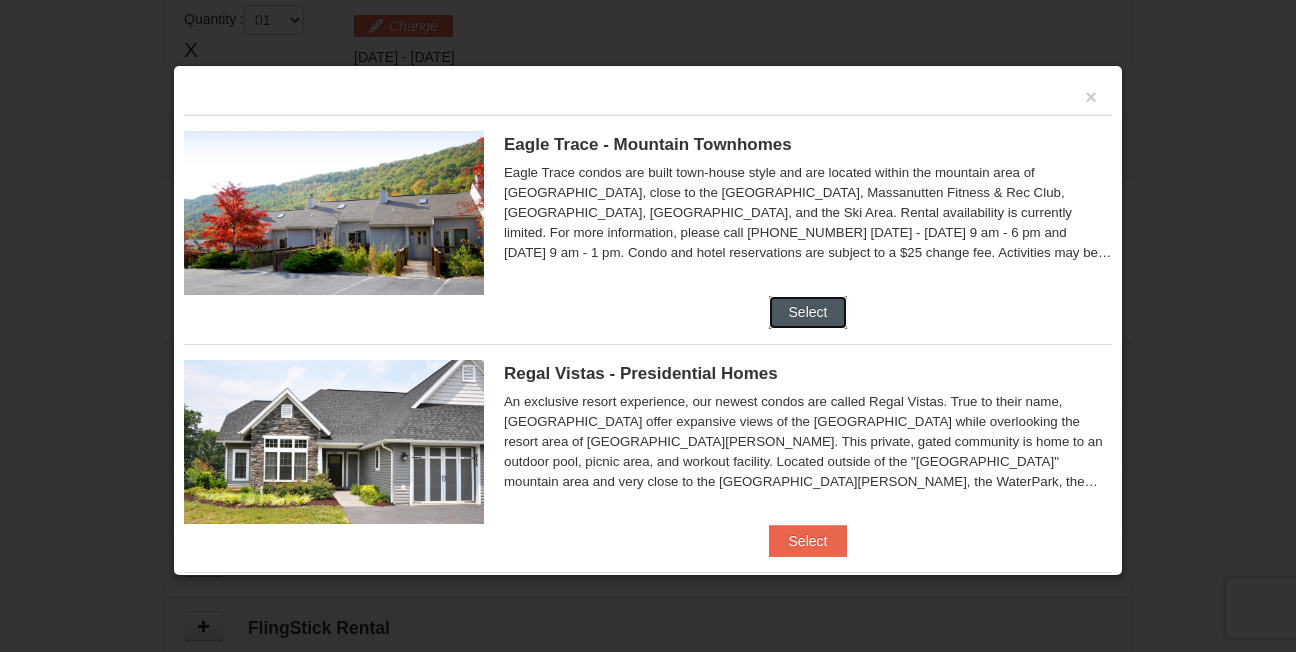 click on "Select" at bounding box center (808, 312) 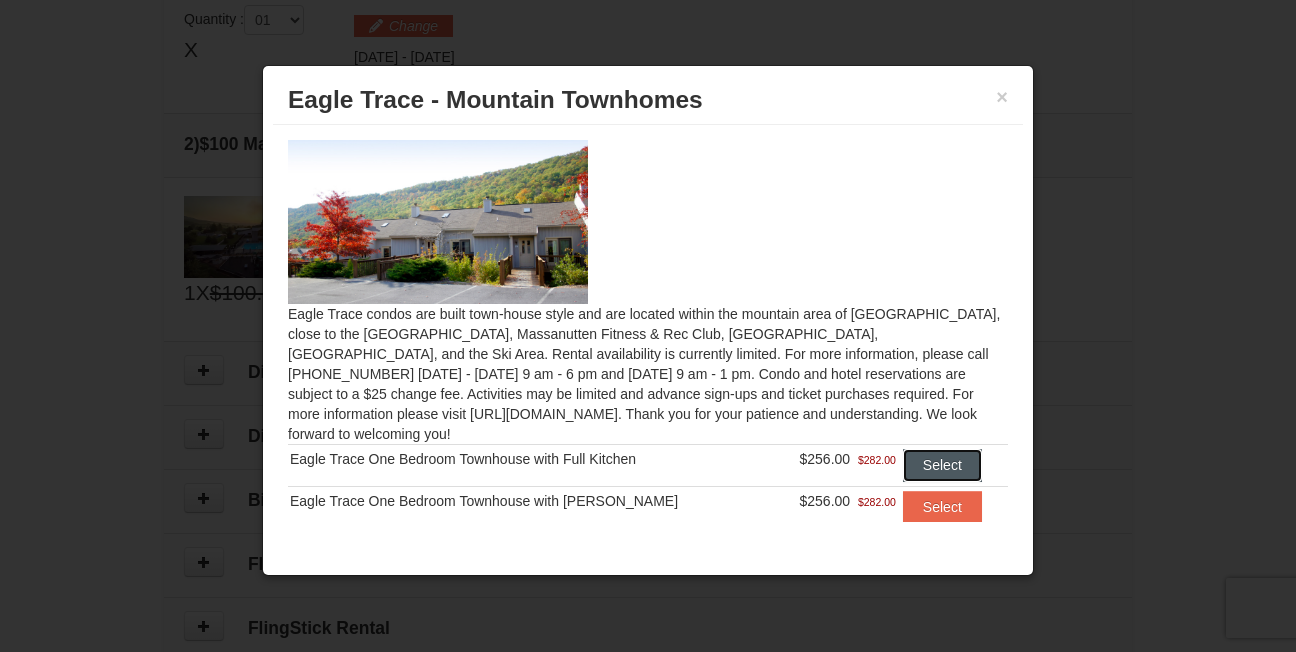 click on "Select" at bounding box center (942, 465) 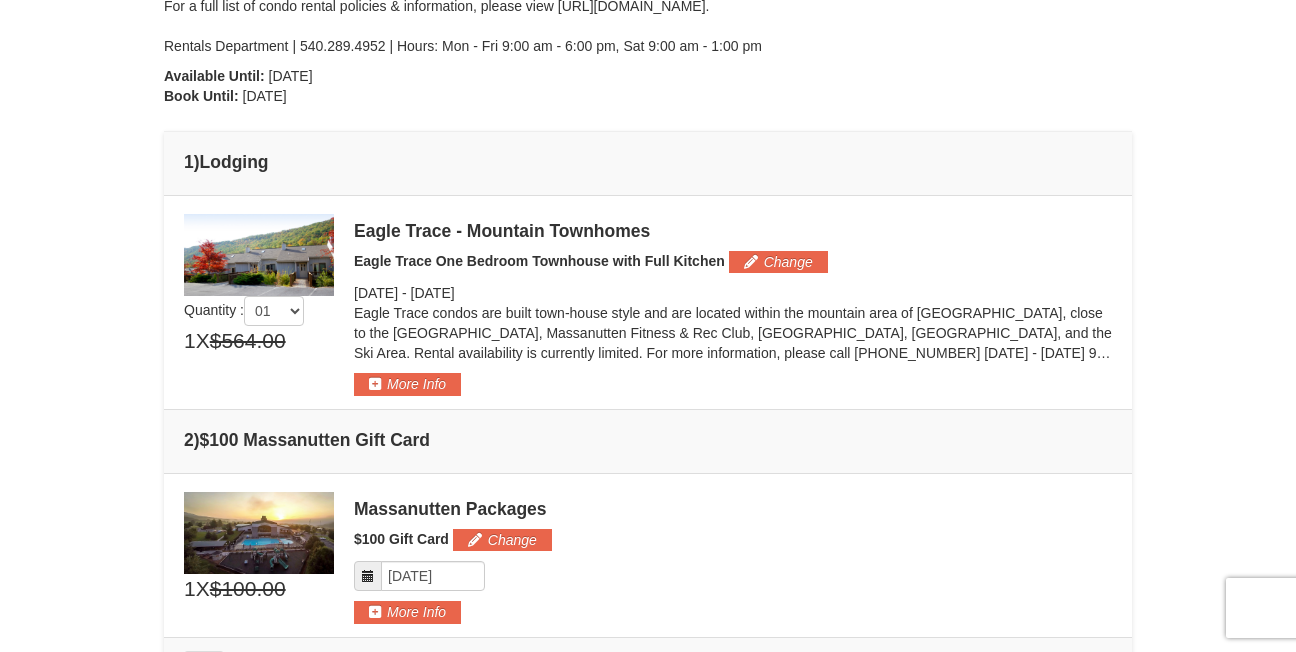 scroll, scrollTop: 398, scrollLeft: 0, axis: vertical 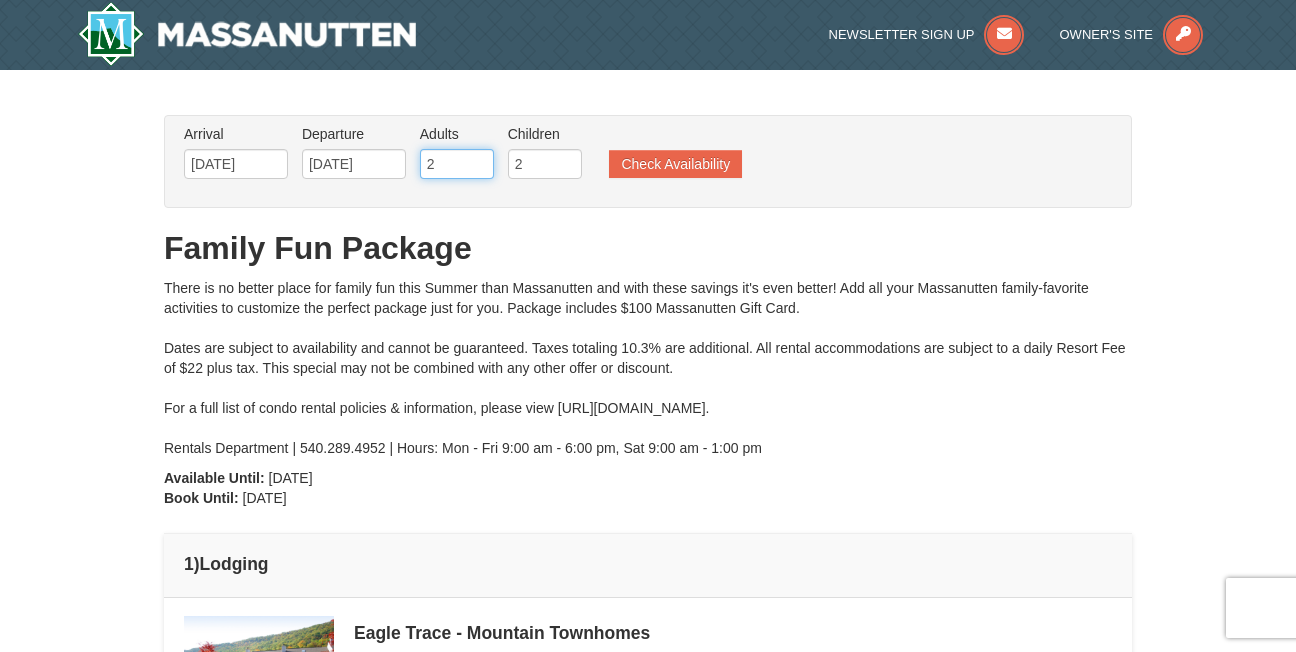 drag, startPoint x: 459, startPoint y: 162, endPoint x: 480, endPoint y: 161, distance: 21.023796 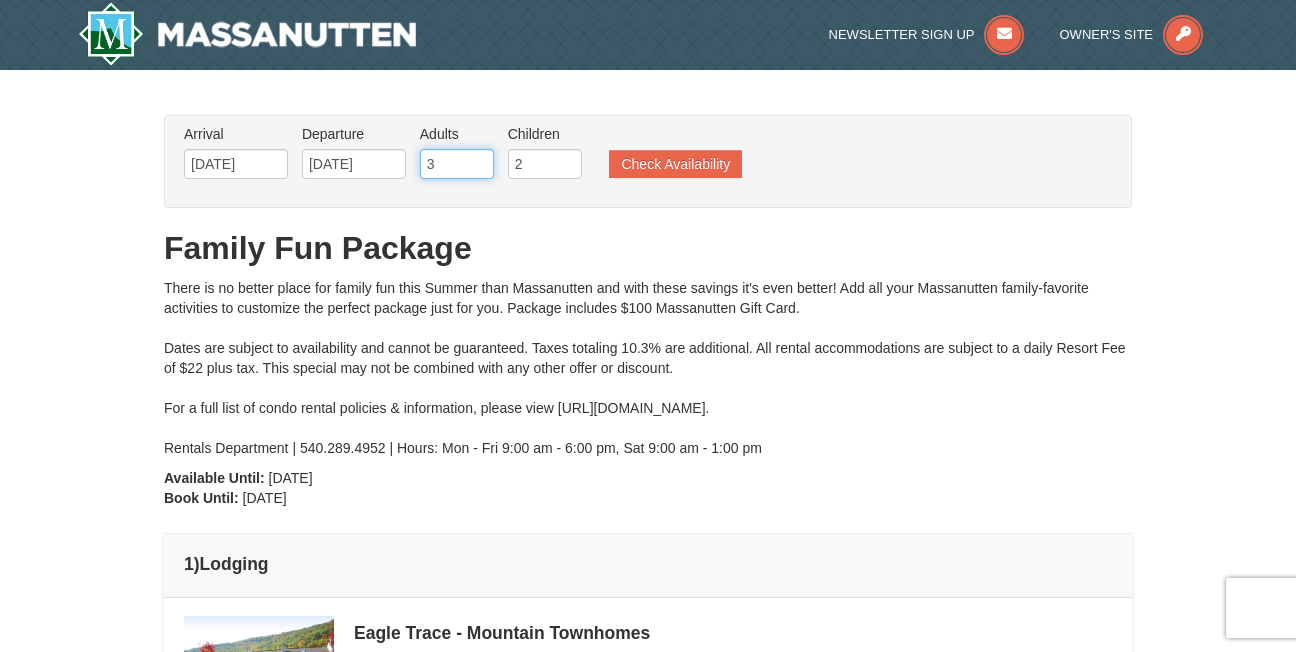 type on "3" 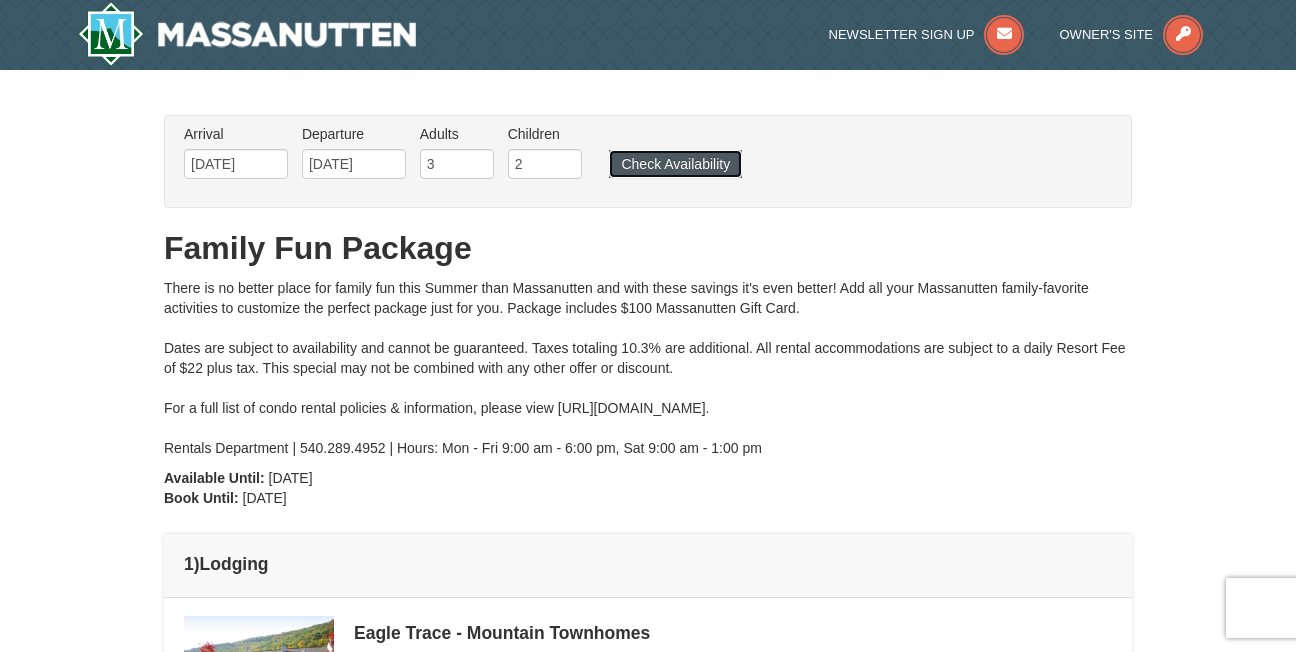 click on "Check Availability" at bounding box center [675, 164] 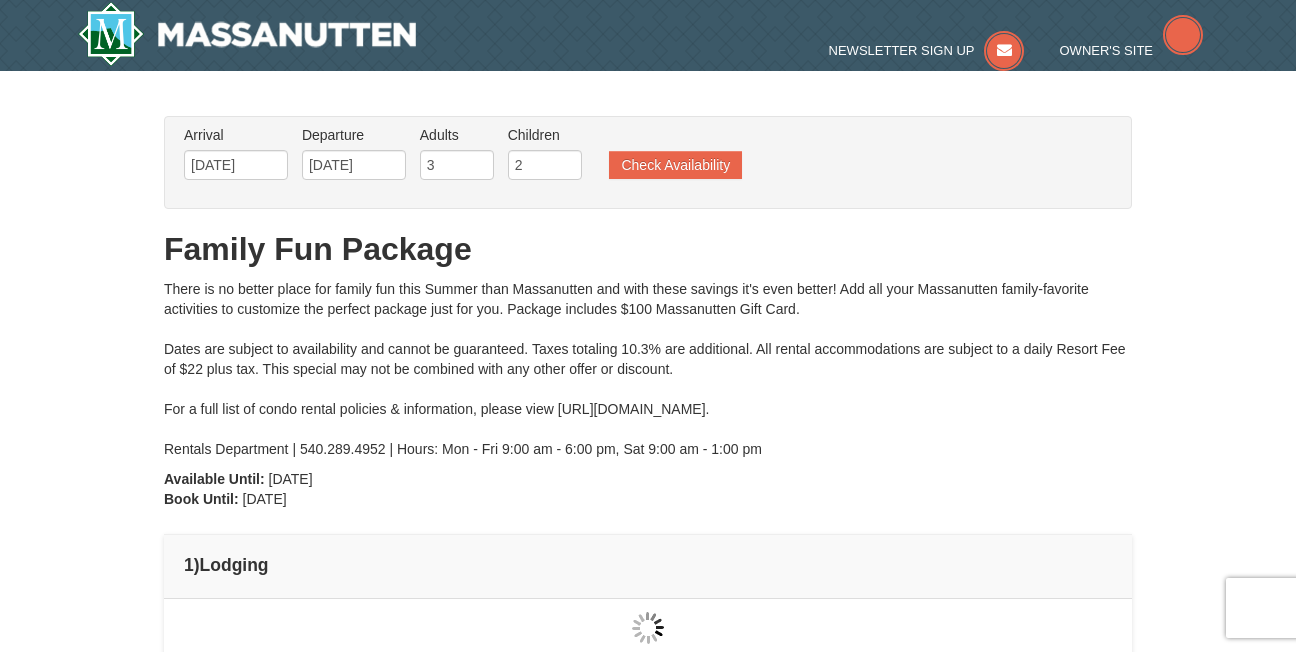 scroll, scrollTop: 0, scrollLeft: 0, axis: both 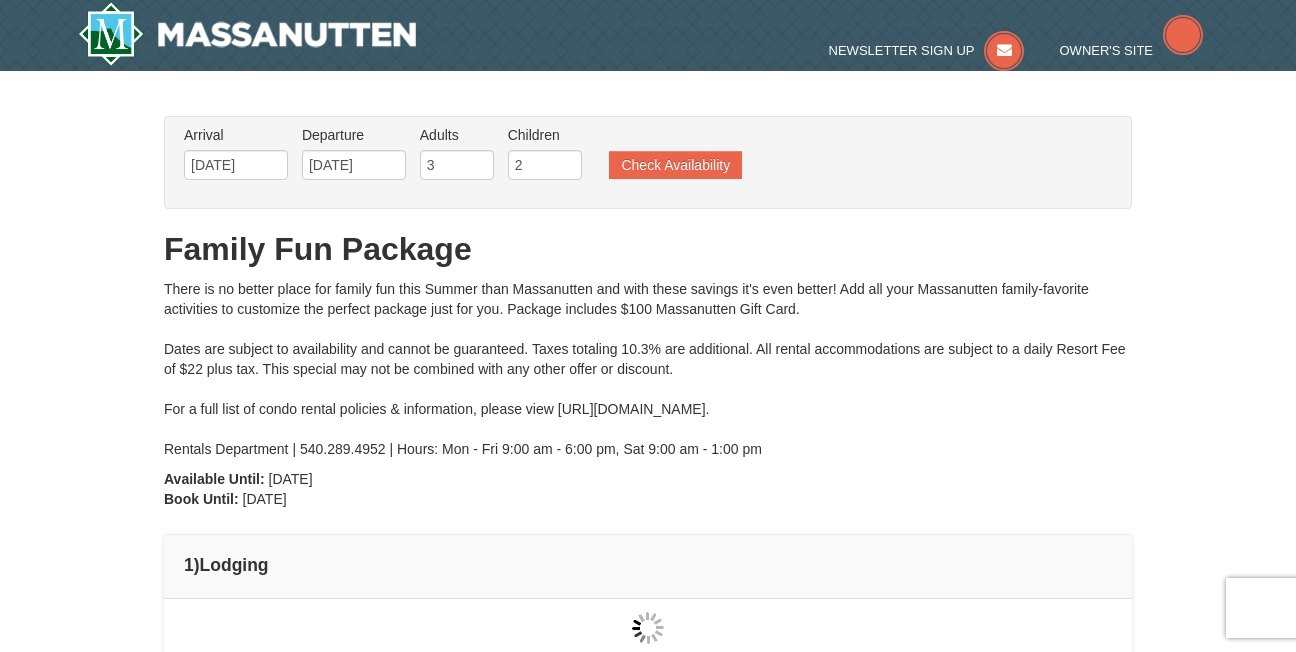 type on "[DATE]" 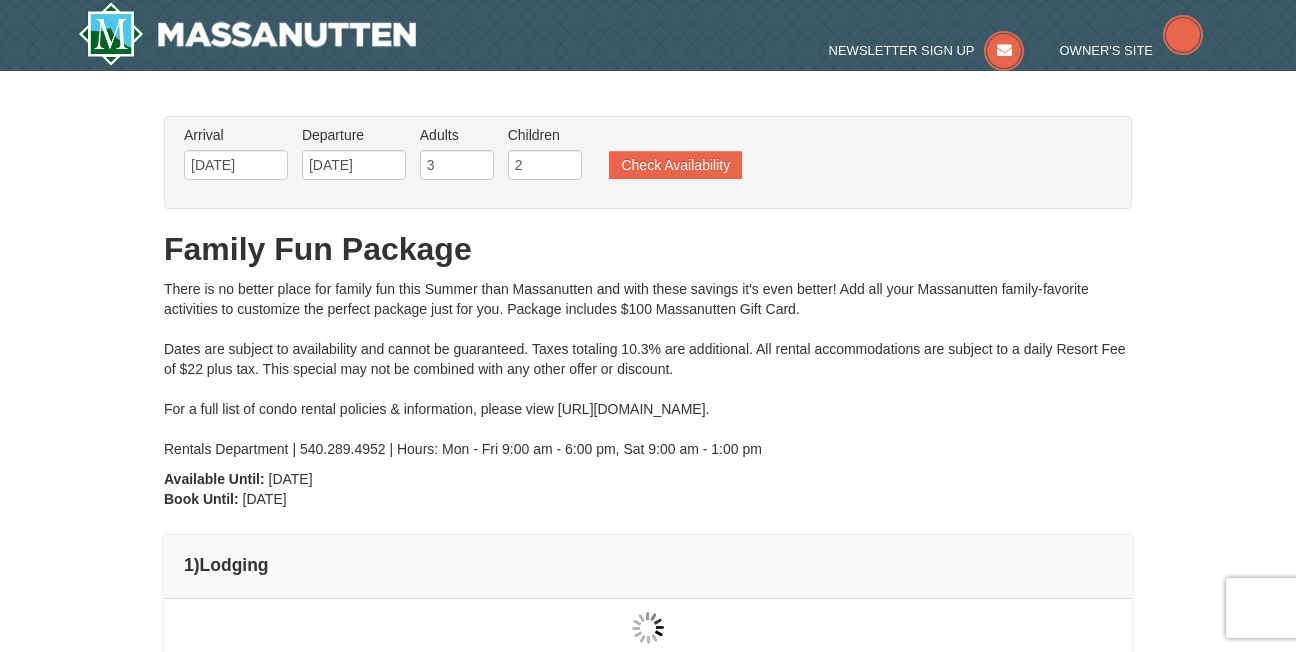 scroll, scrollTop: 66, scrollLeft: 0, axis: vertical 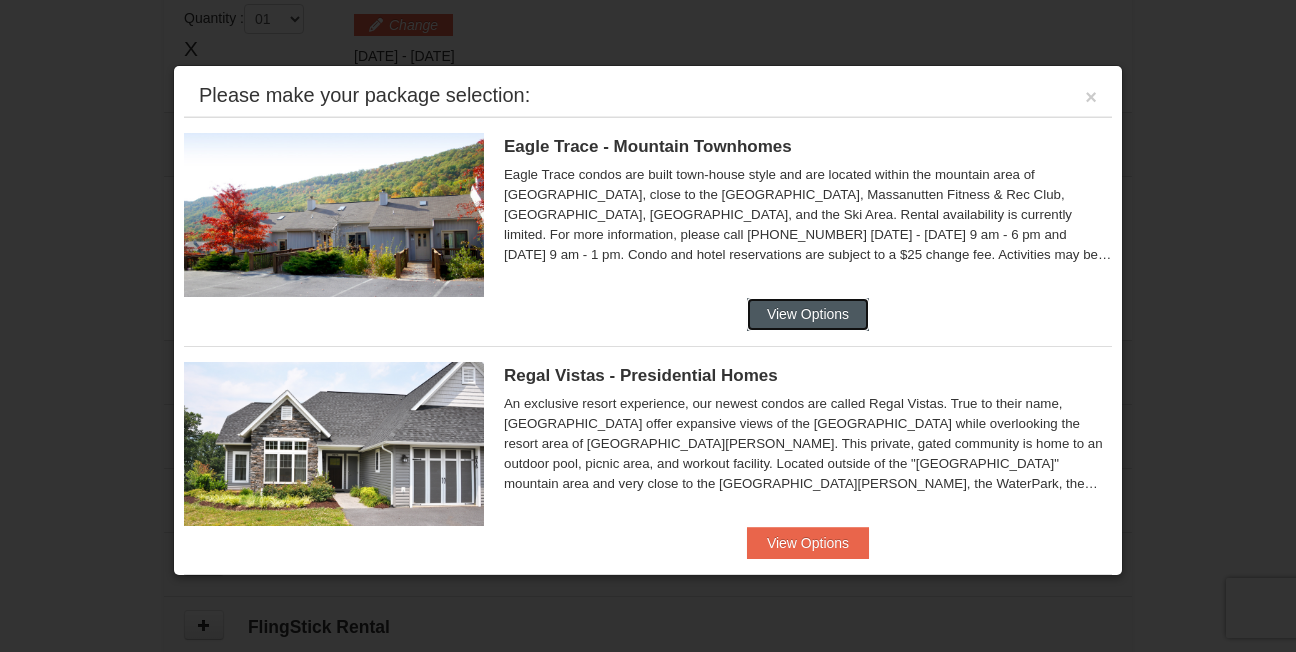 click on "View Options" at bounding box center (808, 314) 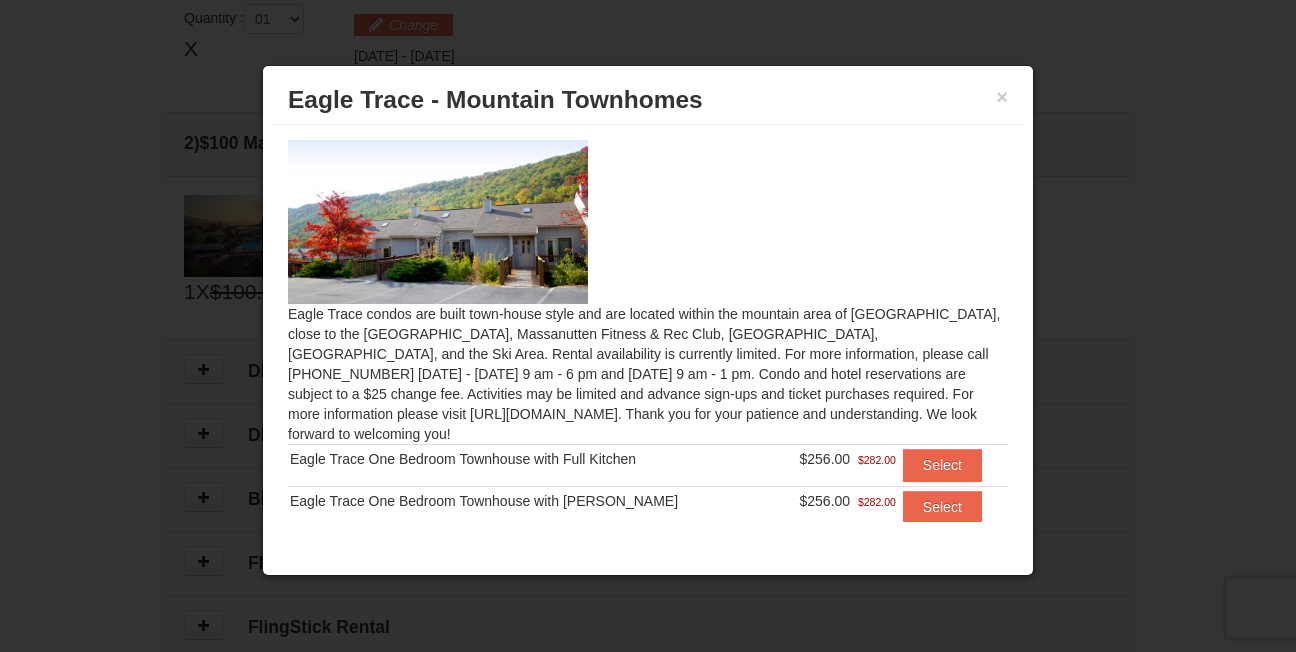 click on "Eagle Trace condos are built town-house style and are located within the mountain area of Massanutten, close to the Mountain Greens Golf Course, Massanutten Fitness & Rec Club, Campfire Grill, Family Adventure Park, and the Ski Area.
Rental availability is currently limited. For more information, please call 540.289.4952 on Monday - Friday 9 am - 6 pm and Saturday 9 am - 1 pm. Condo and hotel reservations are subject to a $25 change fee.
Activities may be limited and advance sign-ups and ticket purchases required. For more information please visit https://www.massresort.com. Thank you for your patience and understanding. We look forward to welcoming you!
Eagle Trace One Bedroom Townhouse with Full Kitchen
Select" at bounding box center [648, 323] 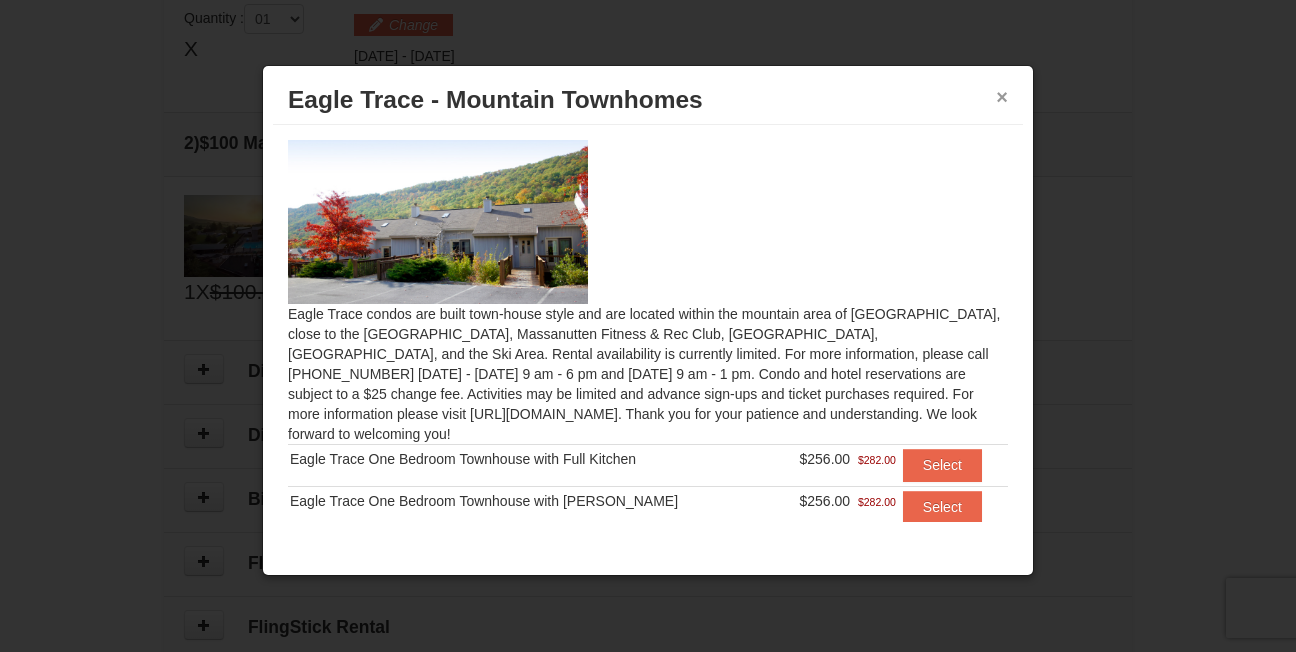 click on "×" at bounding box center (1002, 97) 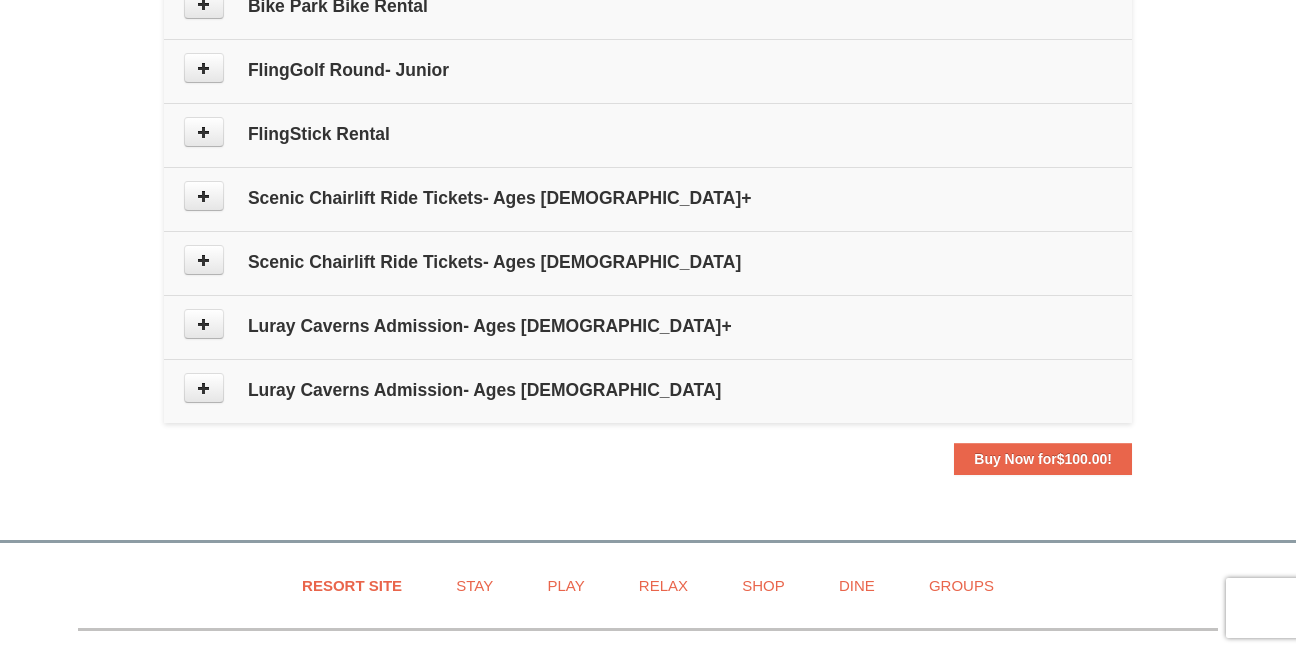 scroll, scrollTop: 1132, scrollLeft: 0, axis: vertical 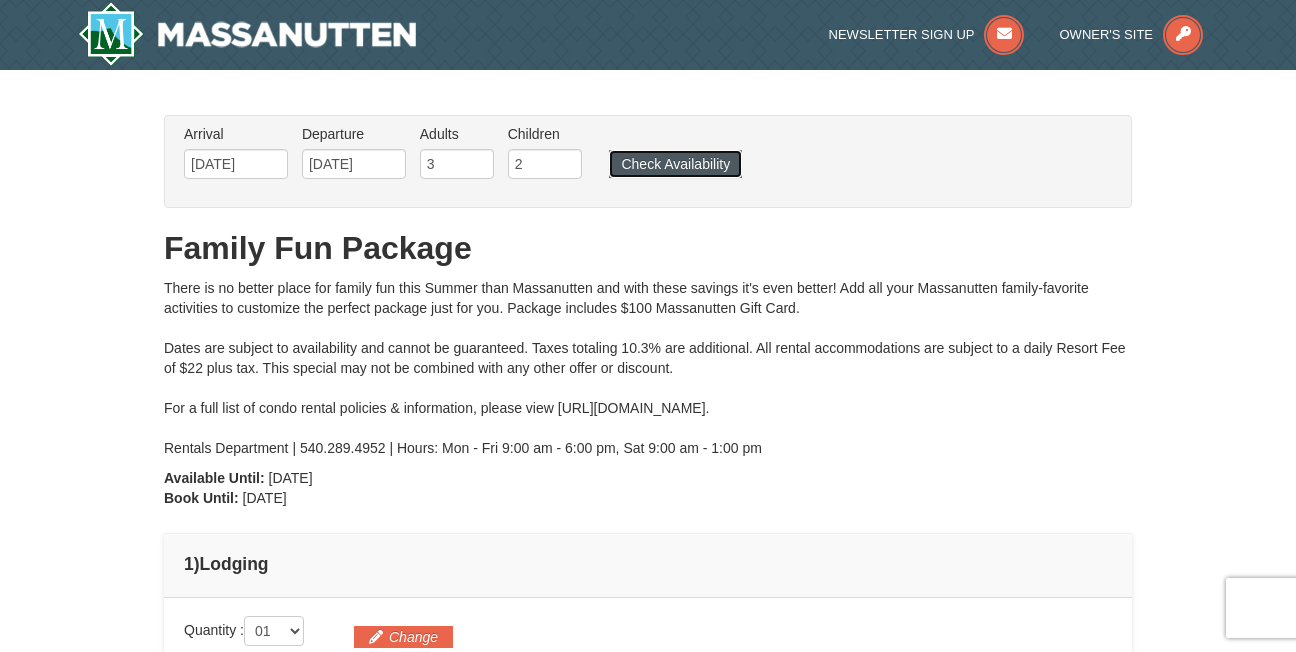 click on "Check Availability" at bounding box center [675, 164] 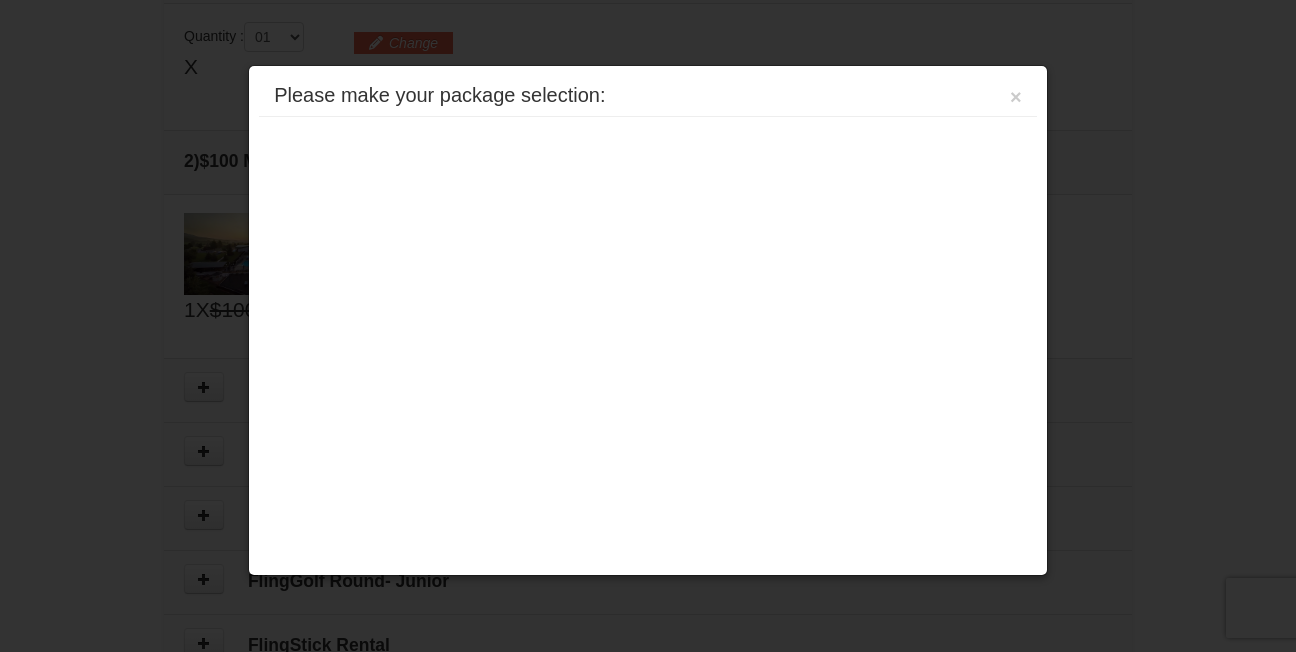 scroll, scrollTop: 0, scrollLeft: 0, axis: both 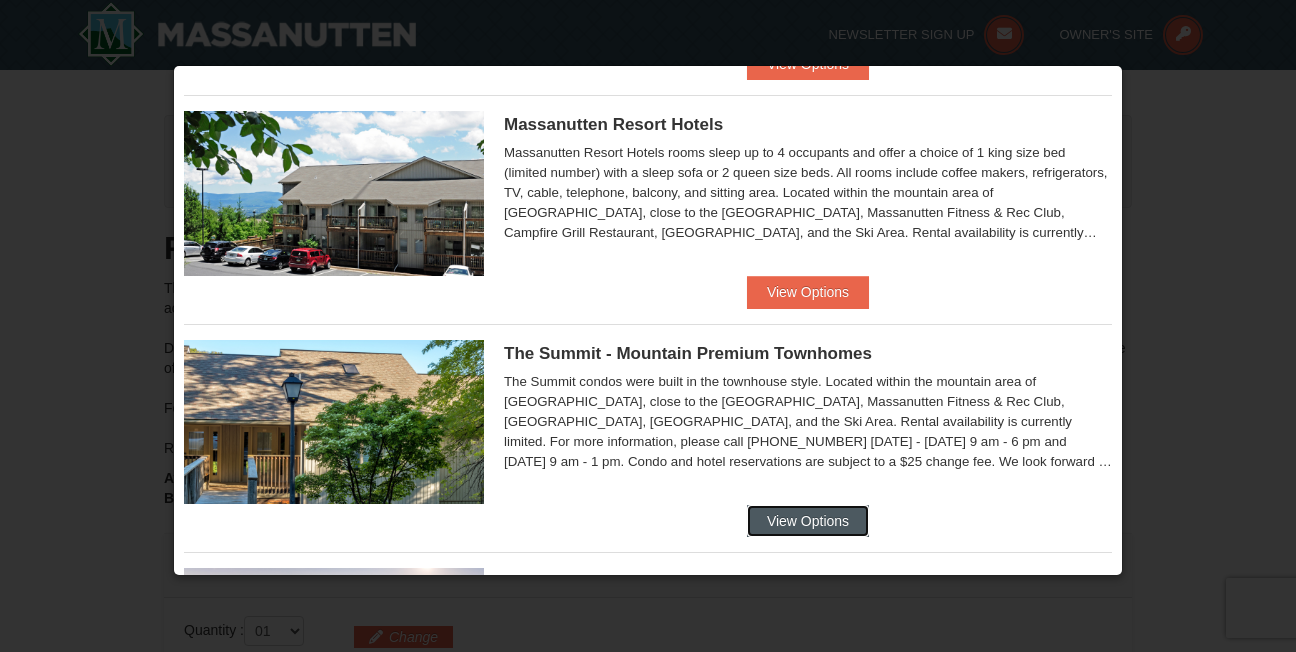 click on "View Options" at bounding box center [808, 521] 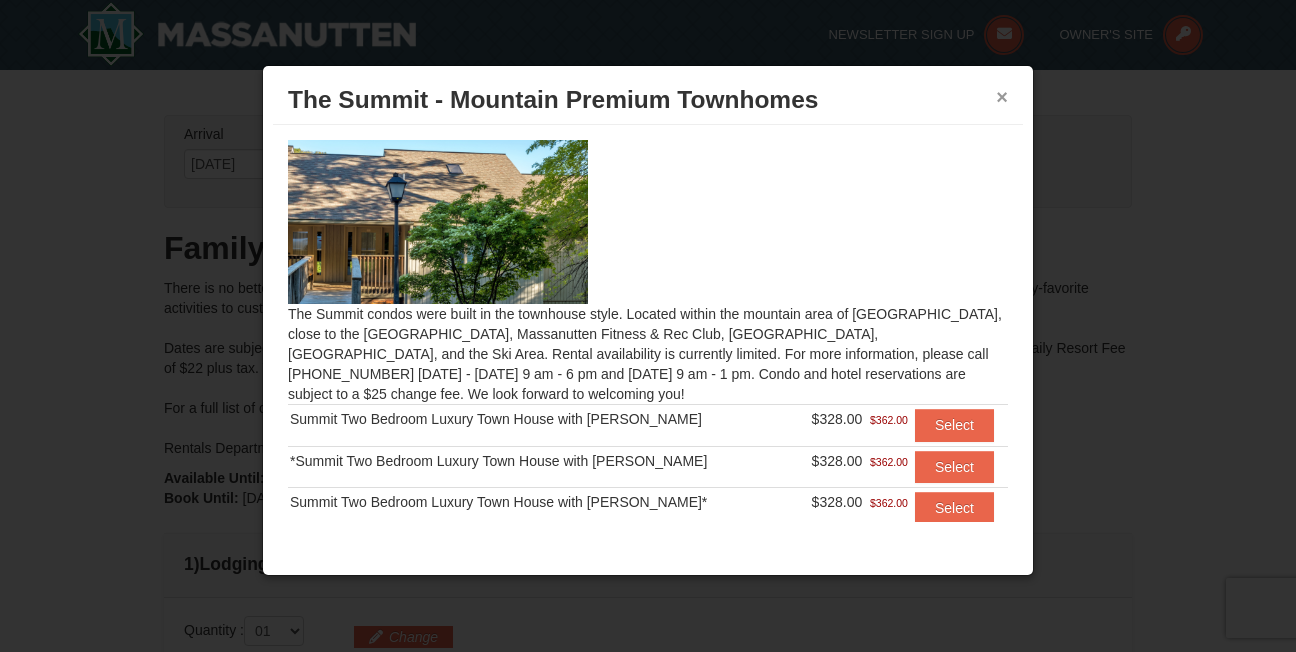 click on "×" at bounding box center [1002, 97] 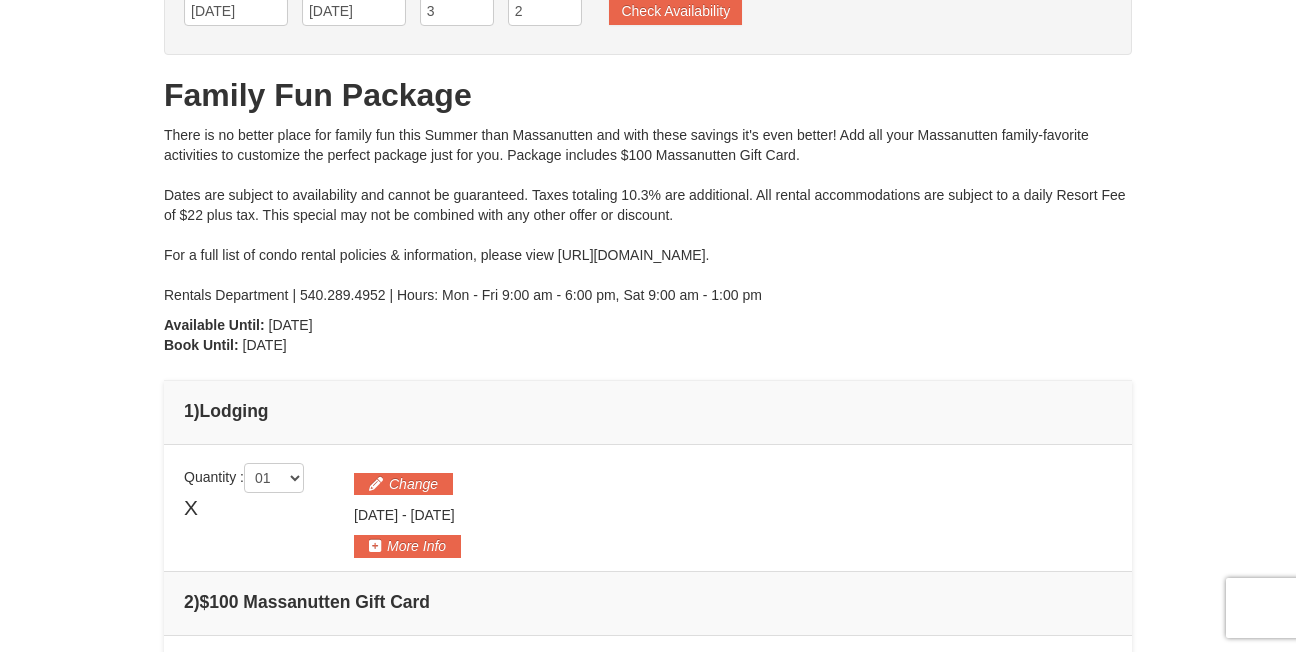 scroll, scrollTop: 0, scrollLeft: 0, axis: both 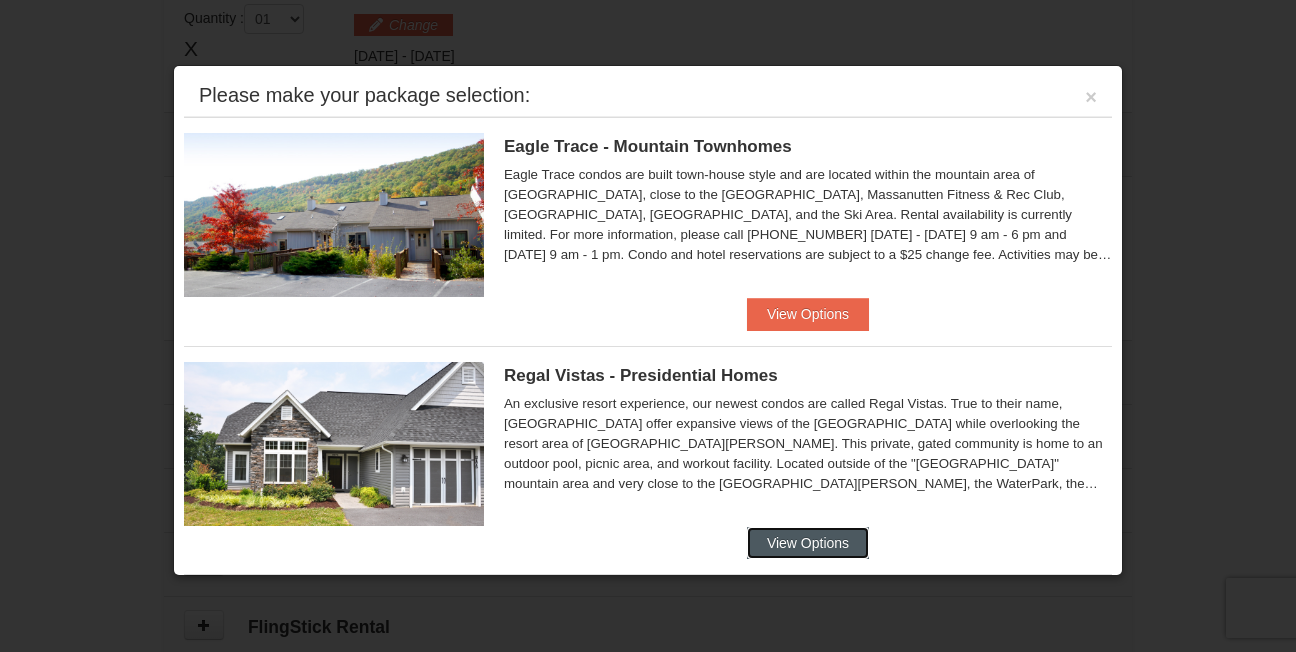 click on "View Options" at bounding box center (808, 543) 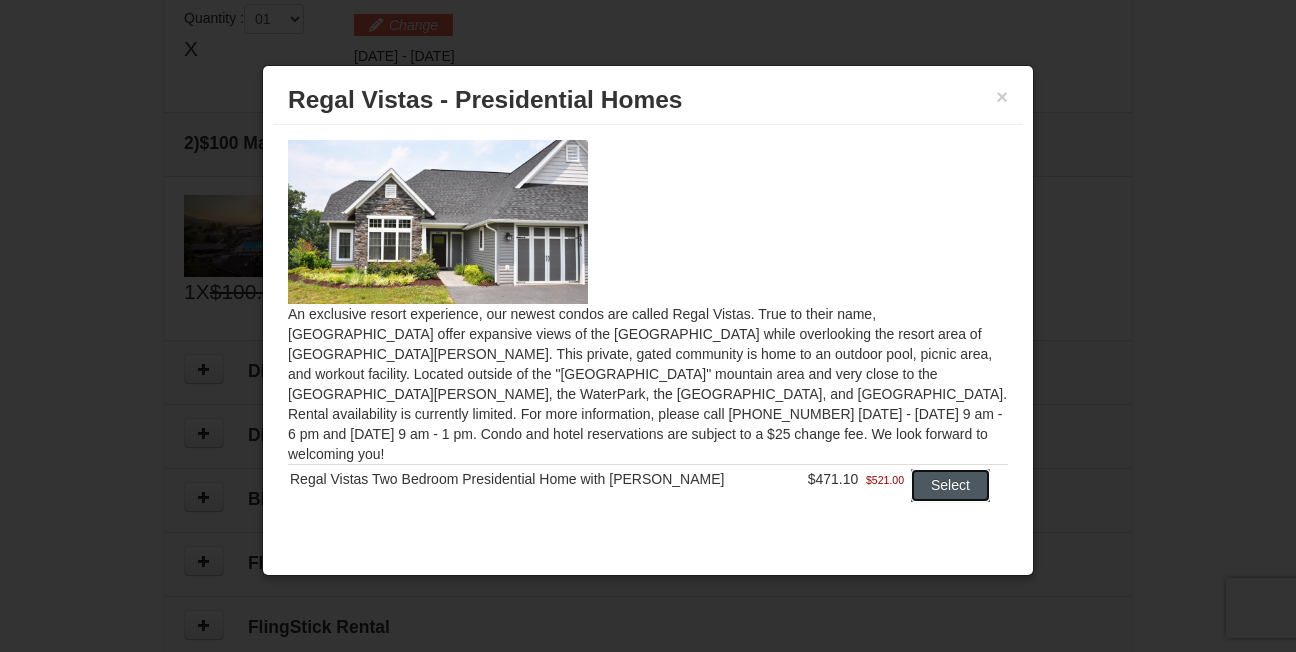 click on "Select" at bounding box center [950, 485] 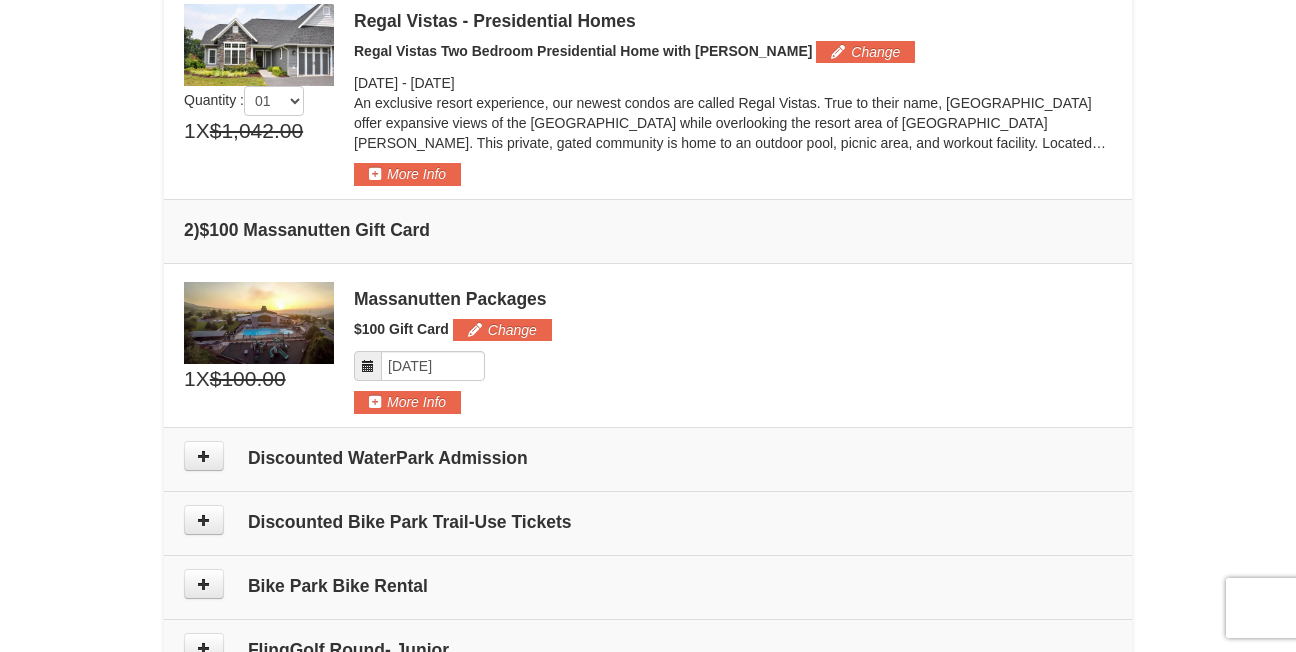 scroll, scrollTop: 42, scrollLeft: 0, axis: vertical 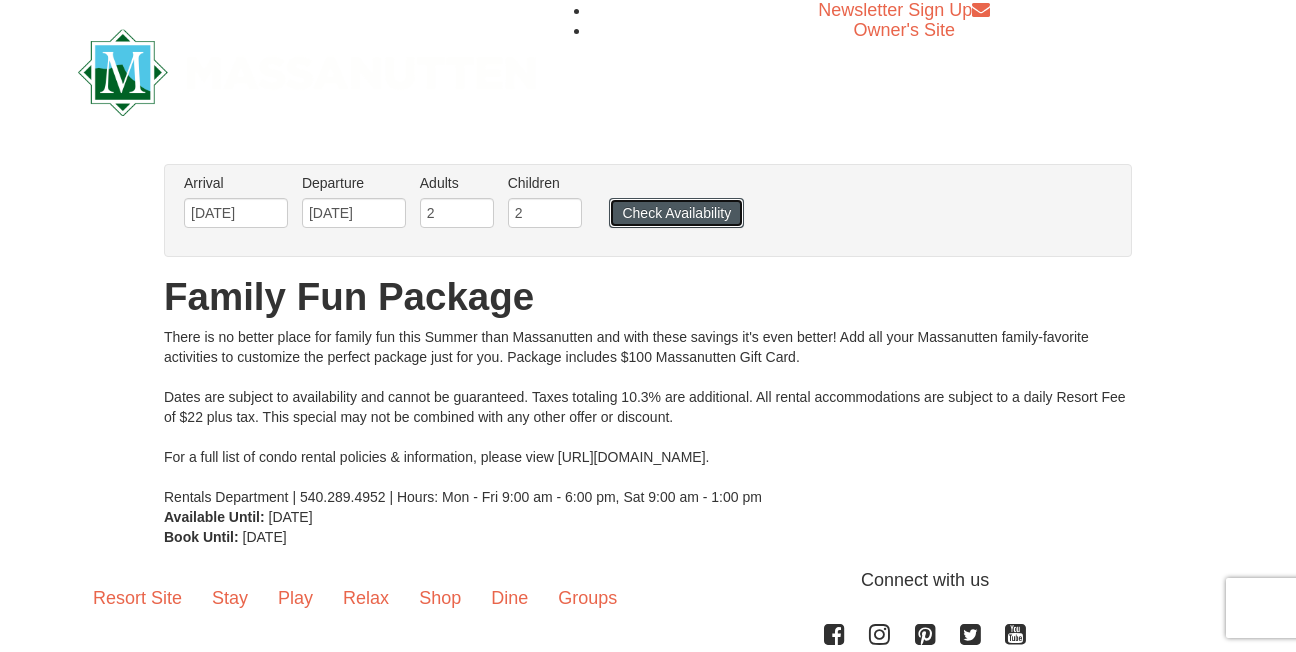 click on "Check Availability" at bounding box center (676, 213) 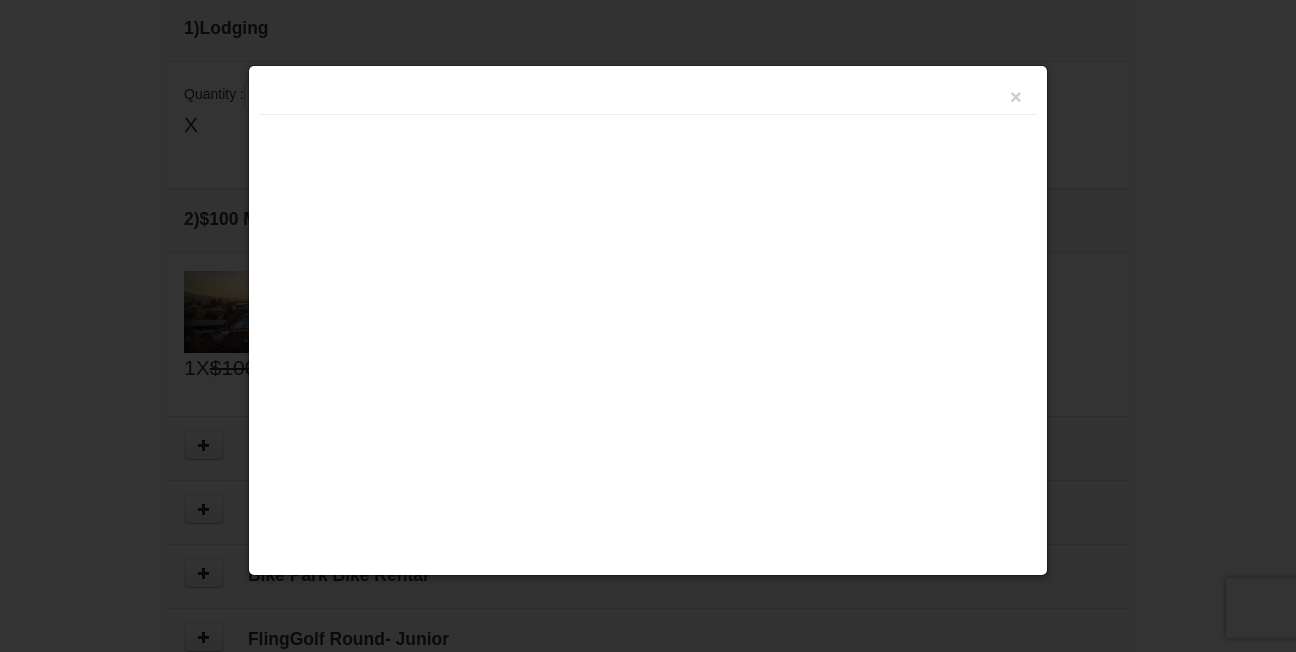 scroll, scrollTop: 0, scrollLeft: 0, axis: both 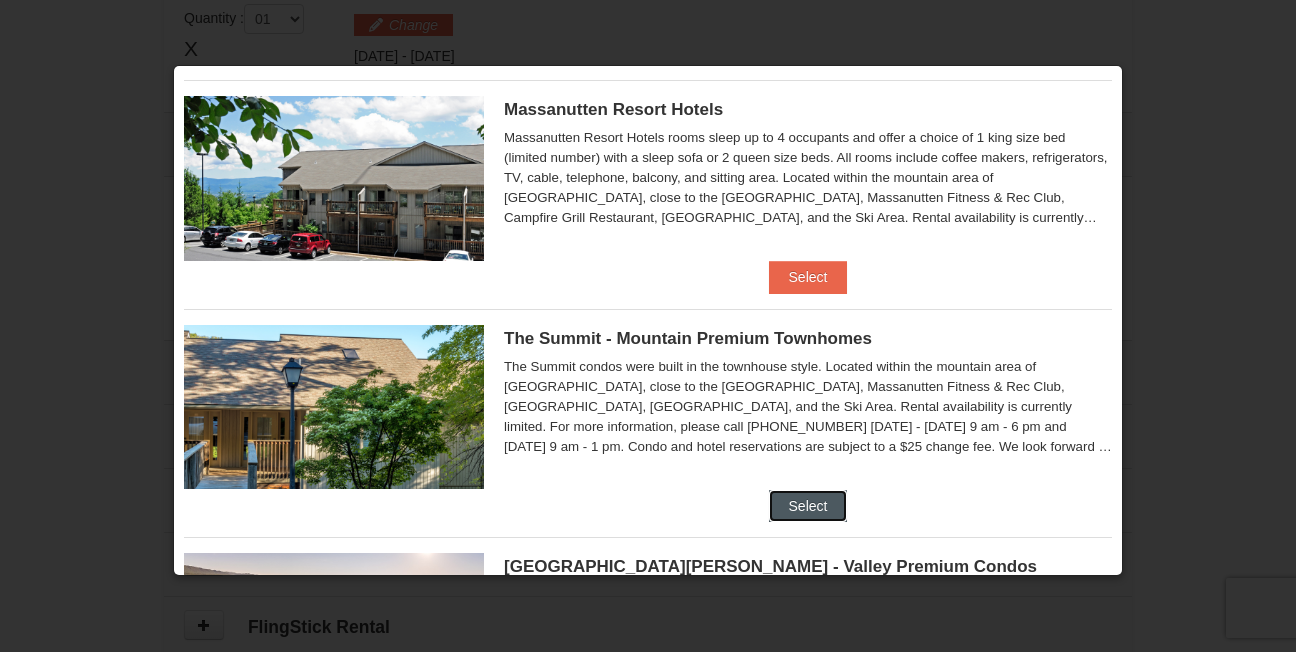 click on "Select" at bounding box center (808, 506) 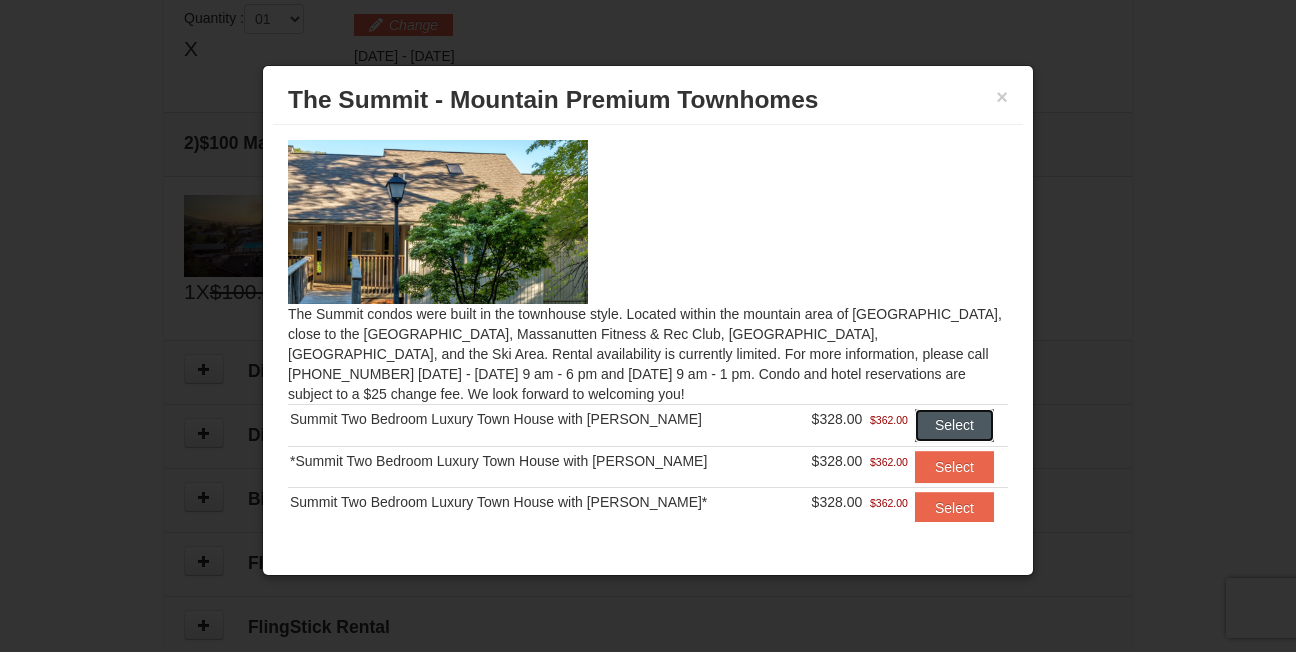 click on "Select" at bounding box center (954, 425) 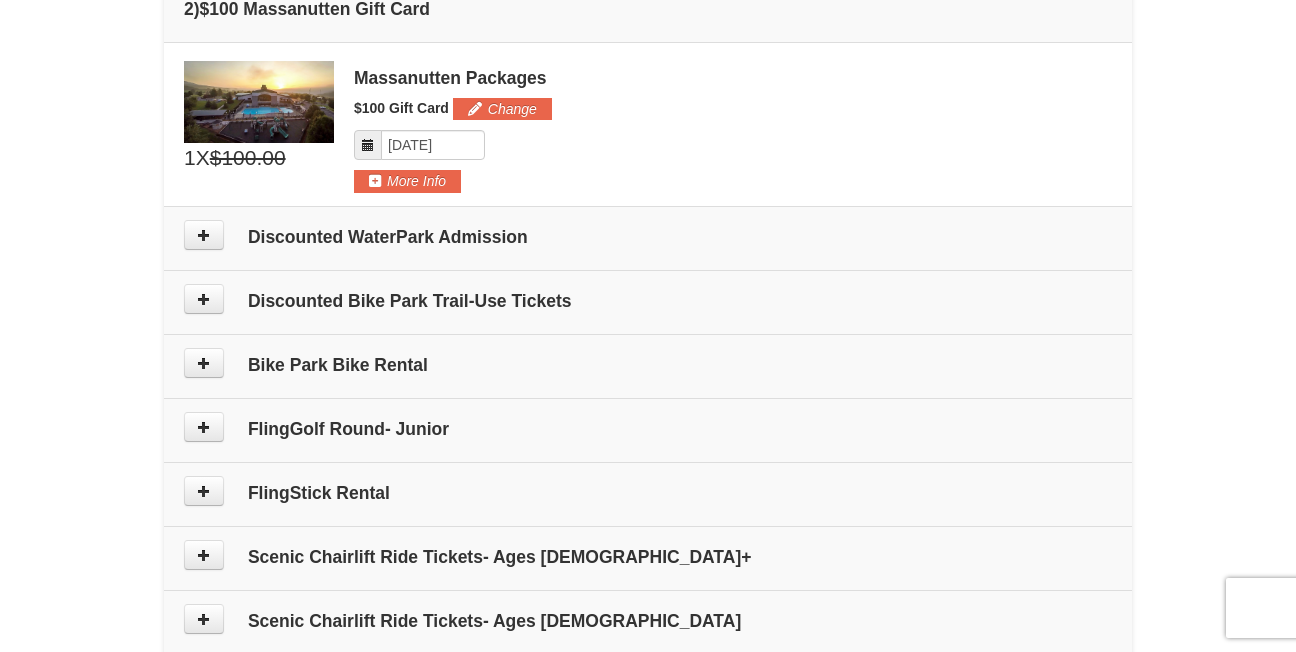 scroll, scrollTop: 825, scrollLeft: 0, axis: vertical 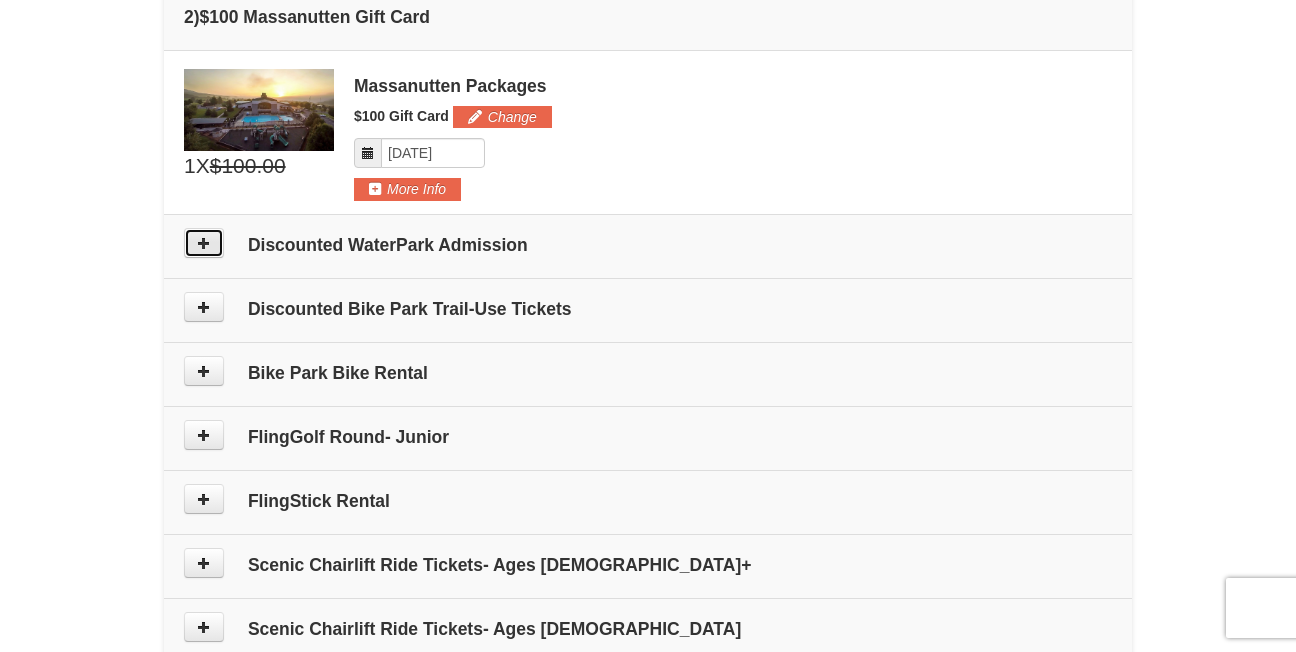 click at bounding box center [204, 243] 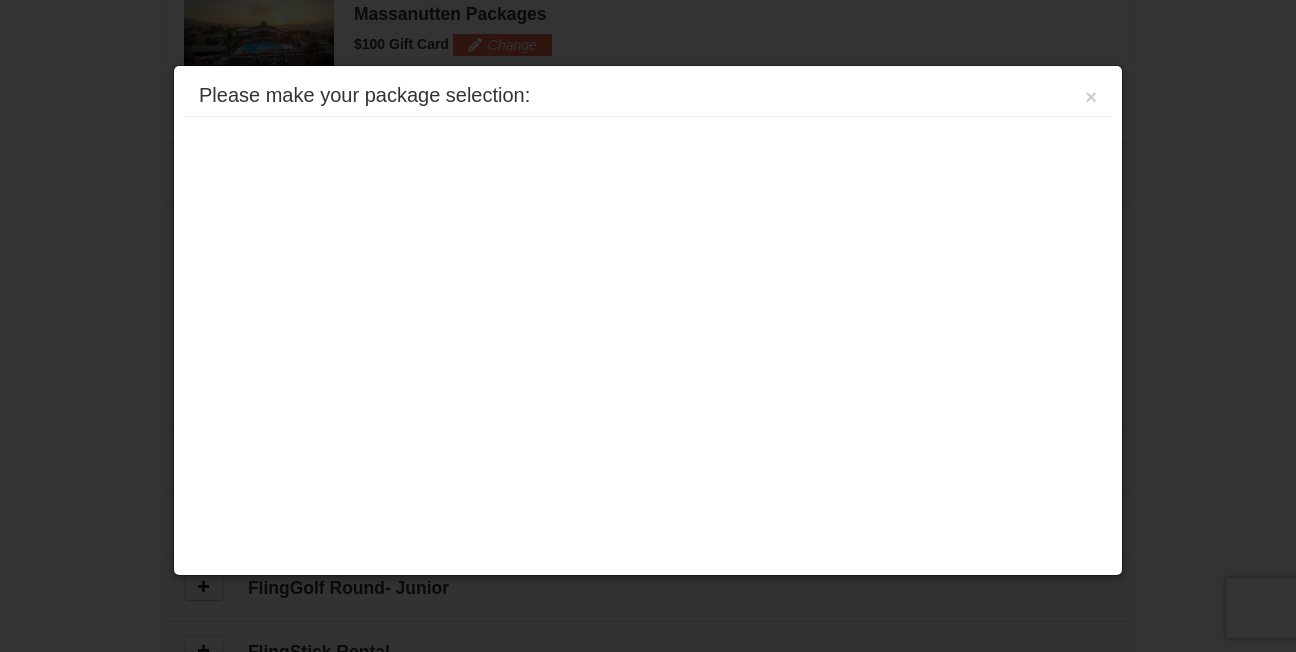 scroll, scrollTop: 977, scrollLeft: 0, axis: vertical 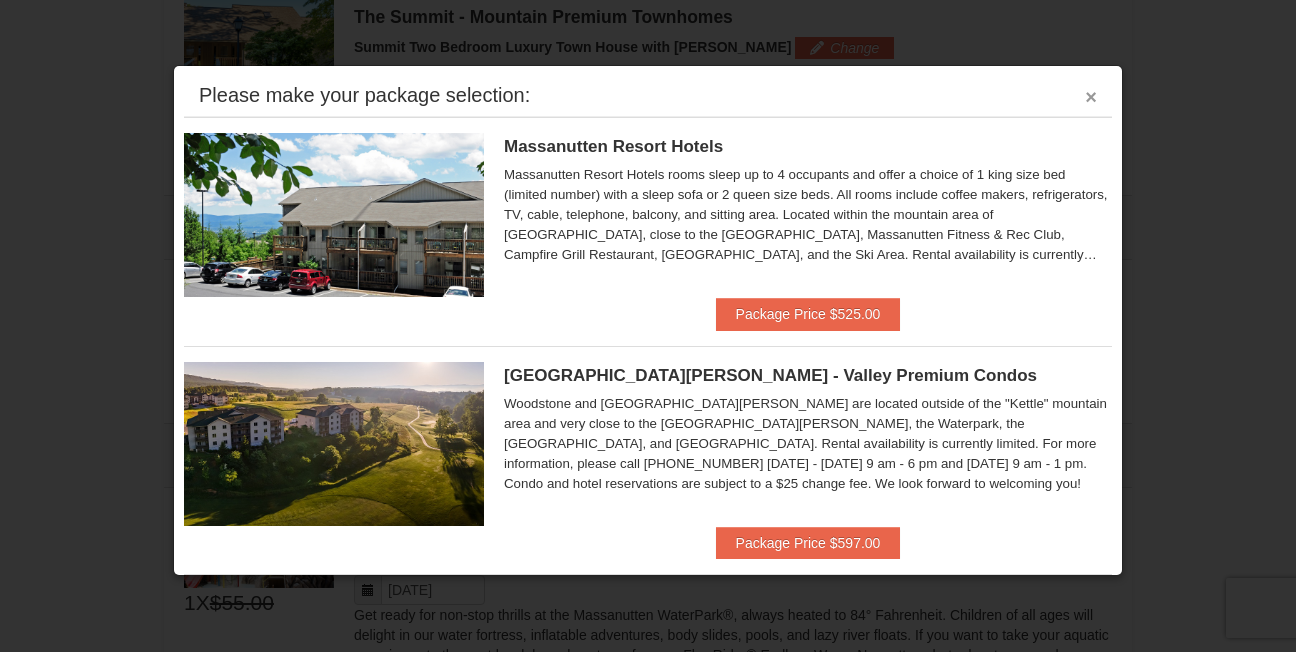 click on "×" at bounding box center (1091, 97) 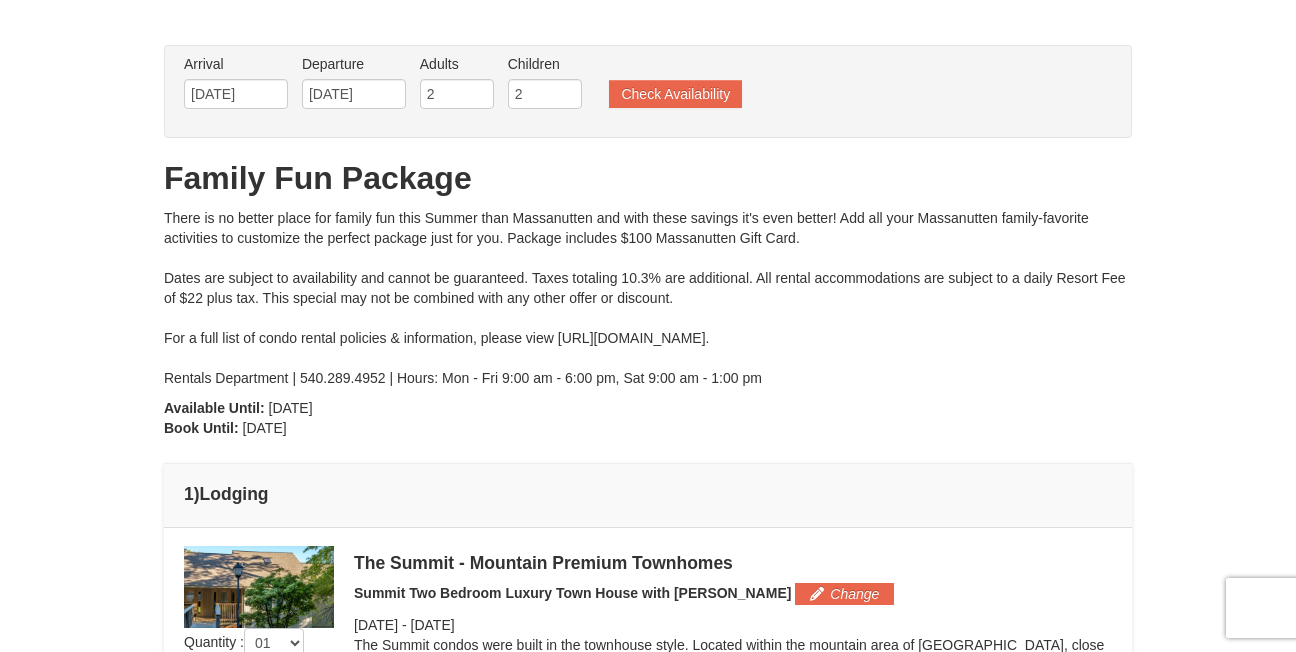 scroll, scrollTop: 0, scrollLeft: 0, axis: both 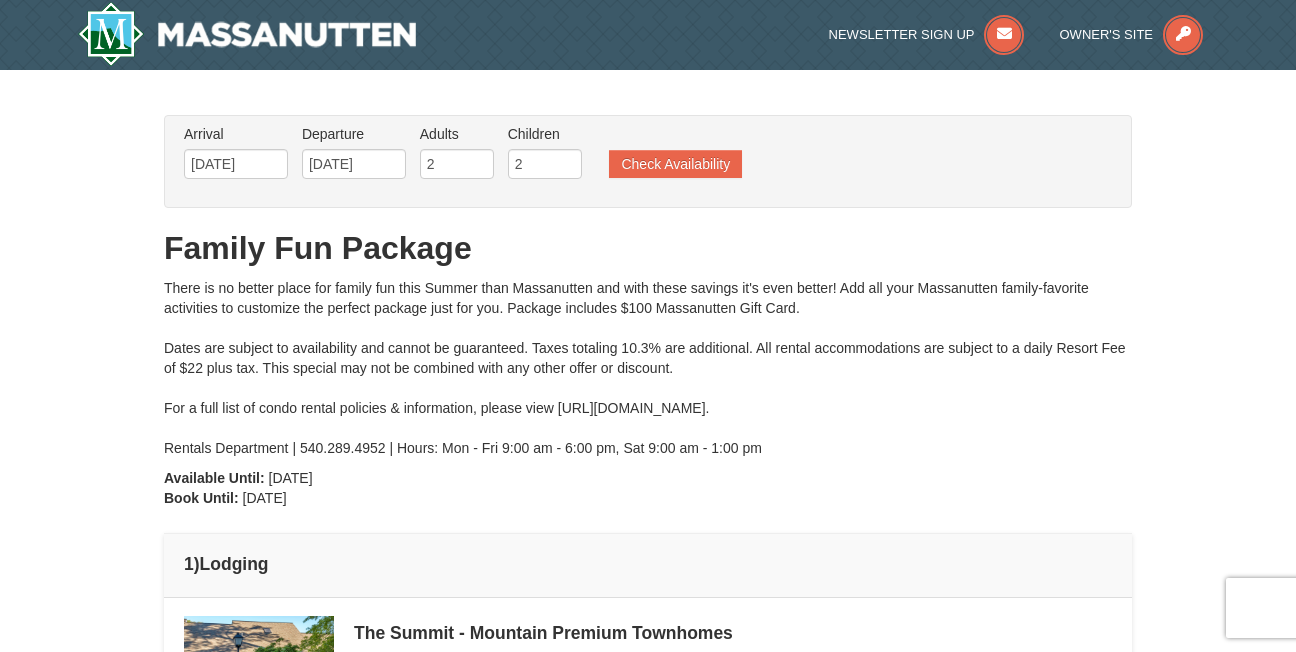 click on "There is no better place for family fun this Summer than Massanutten and with these savings it's even better! Add all your Massanutten family-favorite activities to customize the perfect package just for you. Package includes $100 Massanutten Gift Card.  Dates are subject to availability and cannot be guaranteed. Taxes totaling 10.3% are additional. All rental accommodations are subject to a daily Resort Fee of $22 plus tax. This special may not be combined with any other offer or discount.   For a full list of condo rental policies & information, please view https://www.massresort.com/stay/rental-info/. Rentals Department | 540.289.4952 | Hours: Mon - Fri 9:00 am - 6:00 pm, Sat 9:00 am - 1:00 pm" at bounding box center (648, 368) 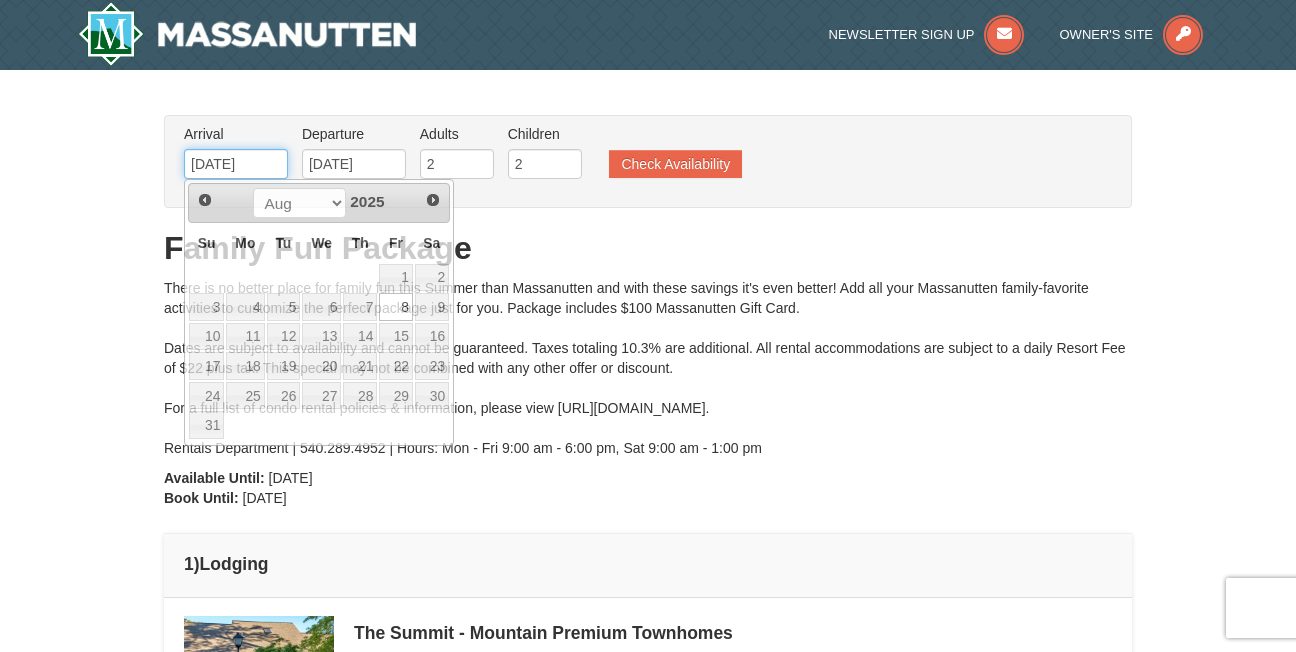 click on "08/08/2025" at bounding box center (236, 164) 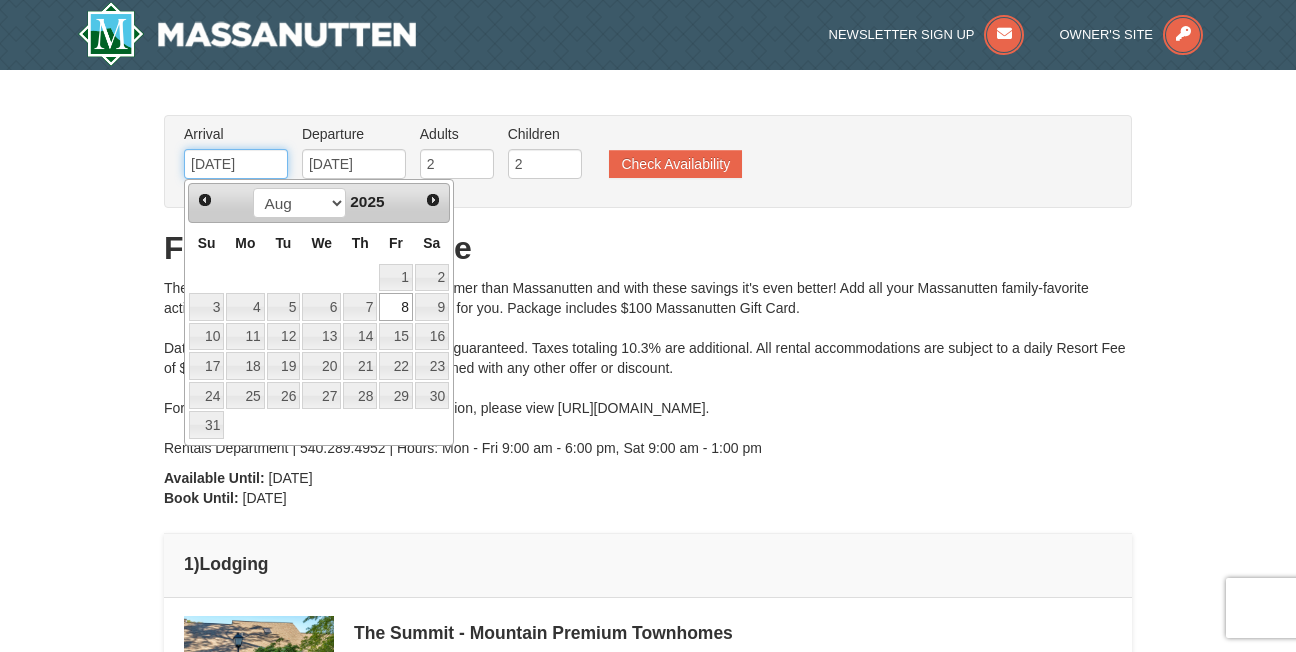 click on "08/08/2025" at bounding box center [236, 164] 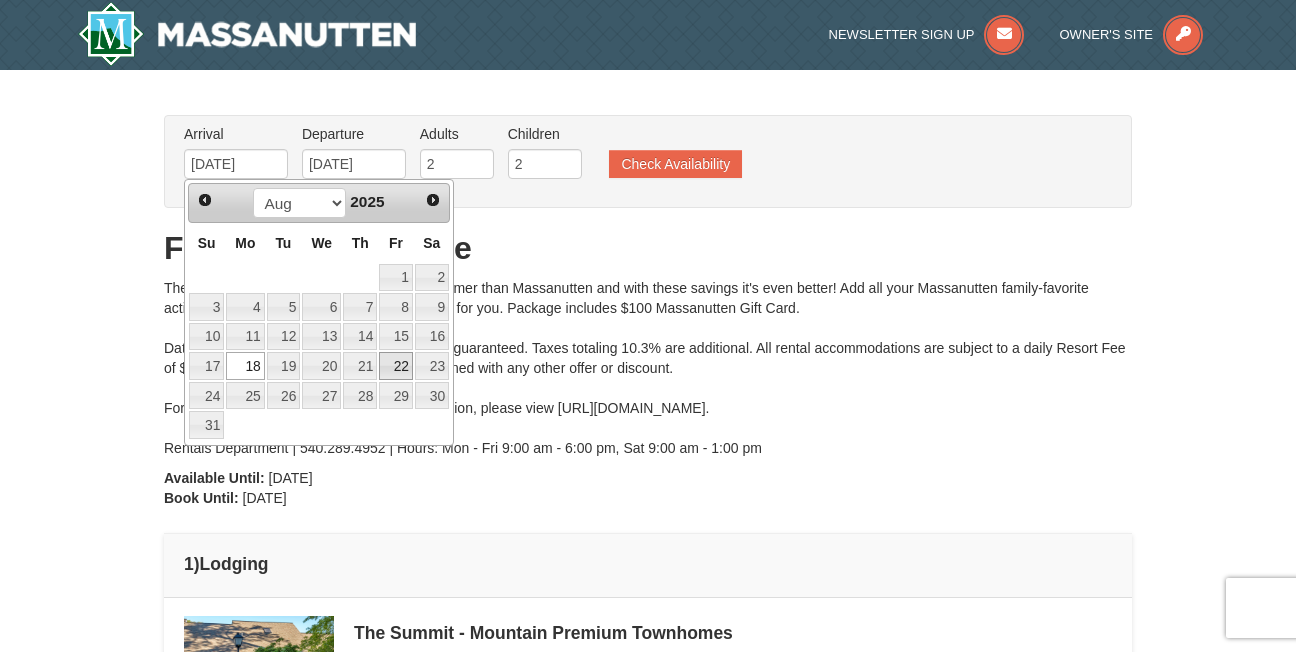 click on "22" at bounding box center (396, 366) 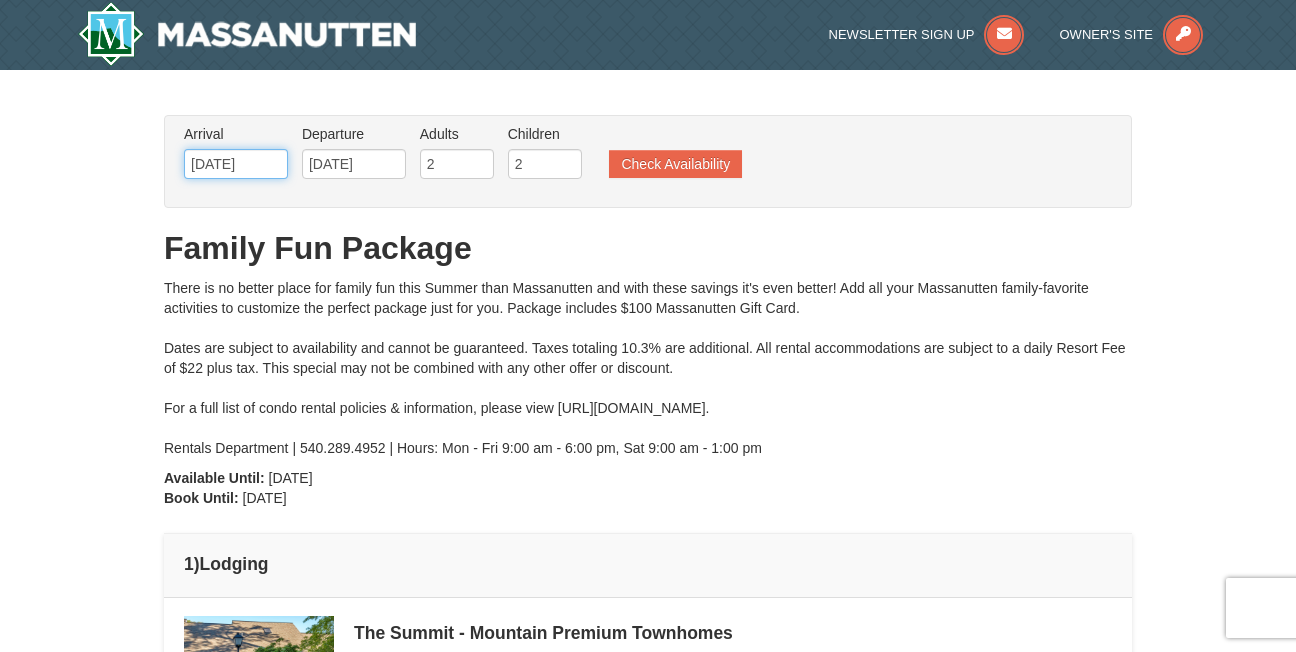 click on "08/22/2025" at bounding box center (236, 164) 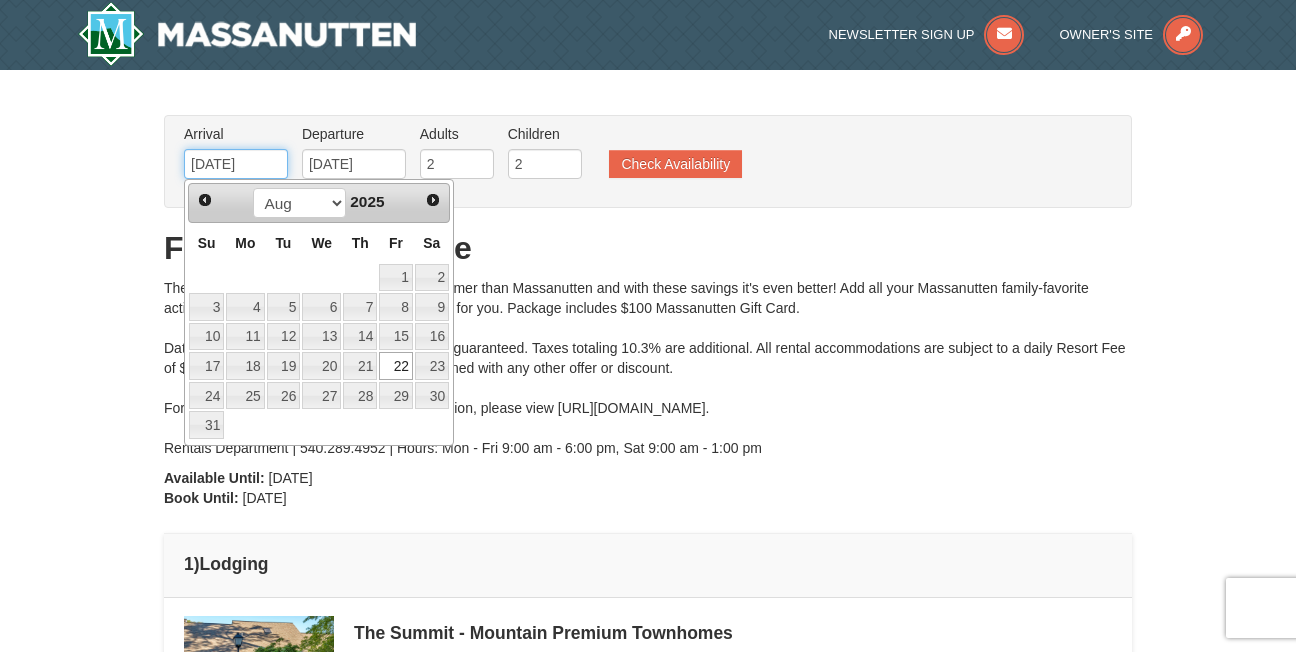 click on "08/22/2025" at bounding box center [236, 164] 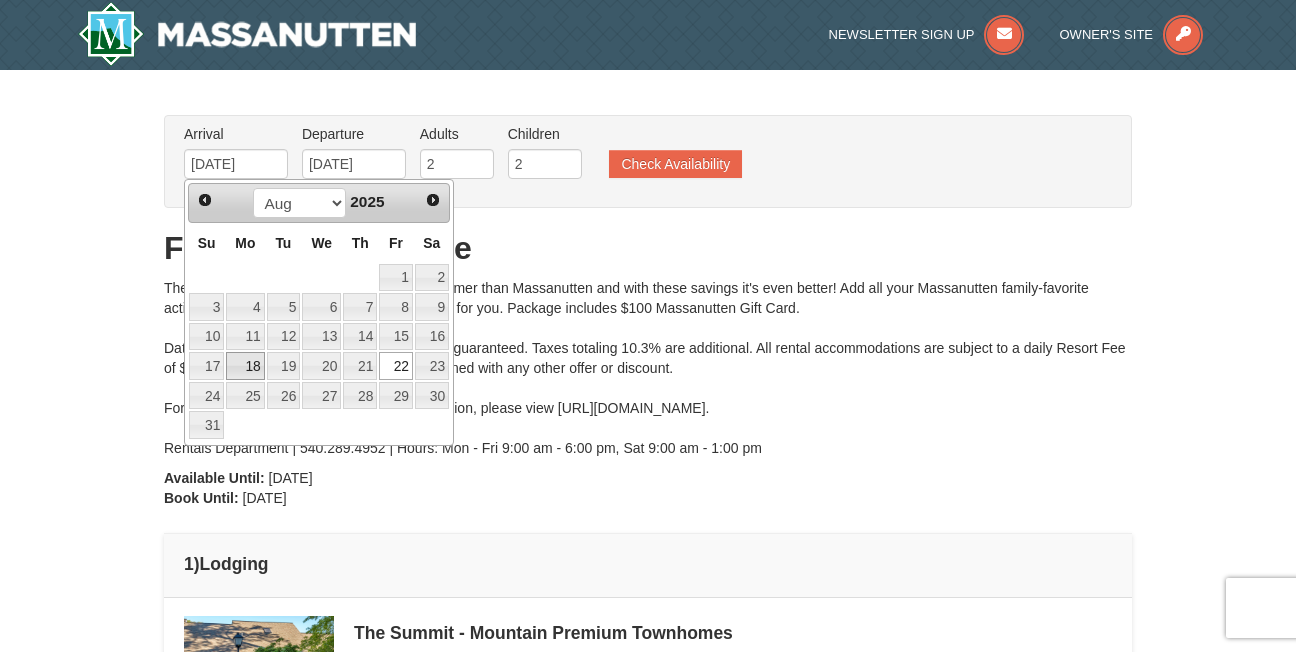 click on "18" at bounding box center (245, 366) 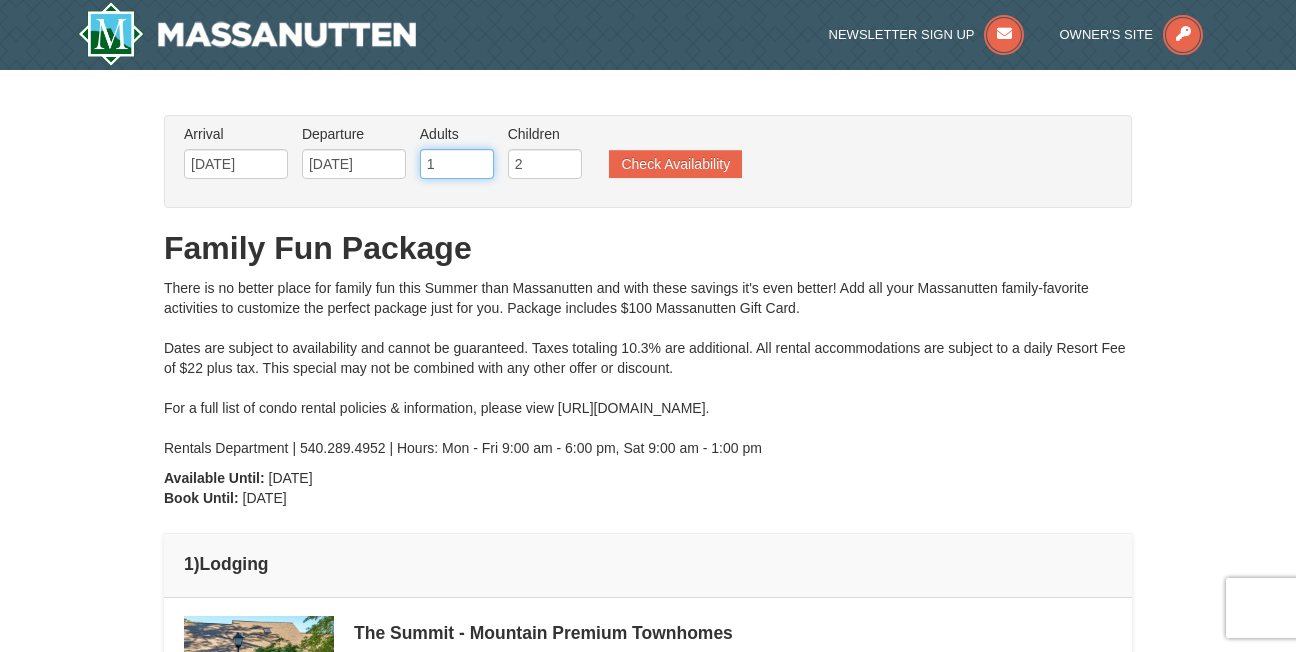 type on "1" 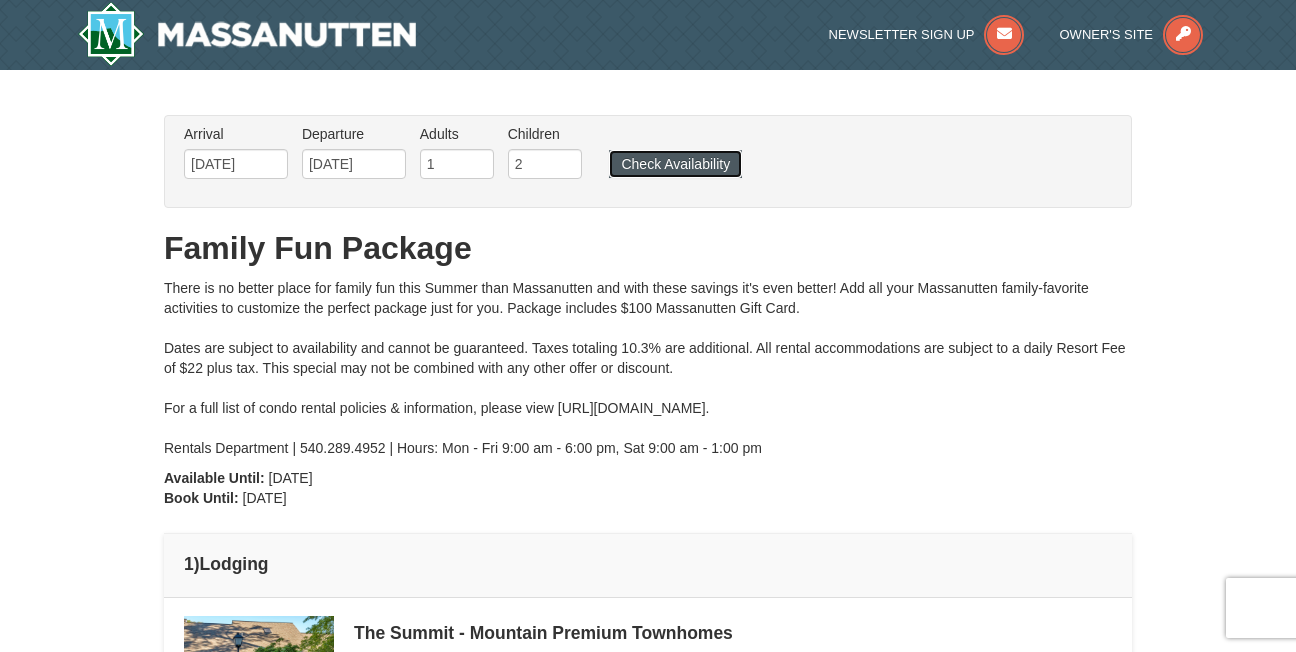 click on "Check Availability" at bounding box center [675, 164] 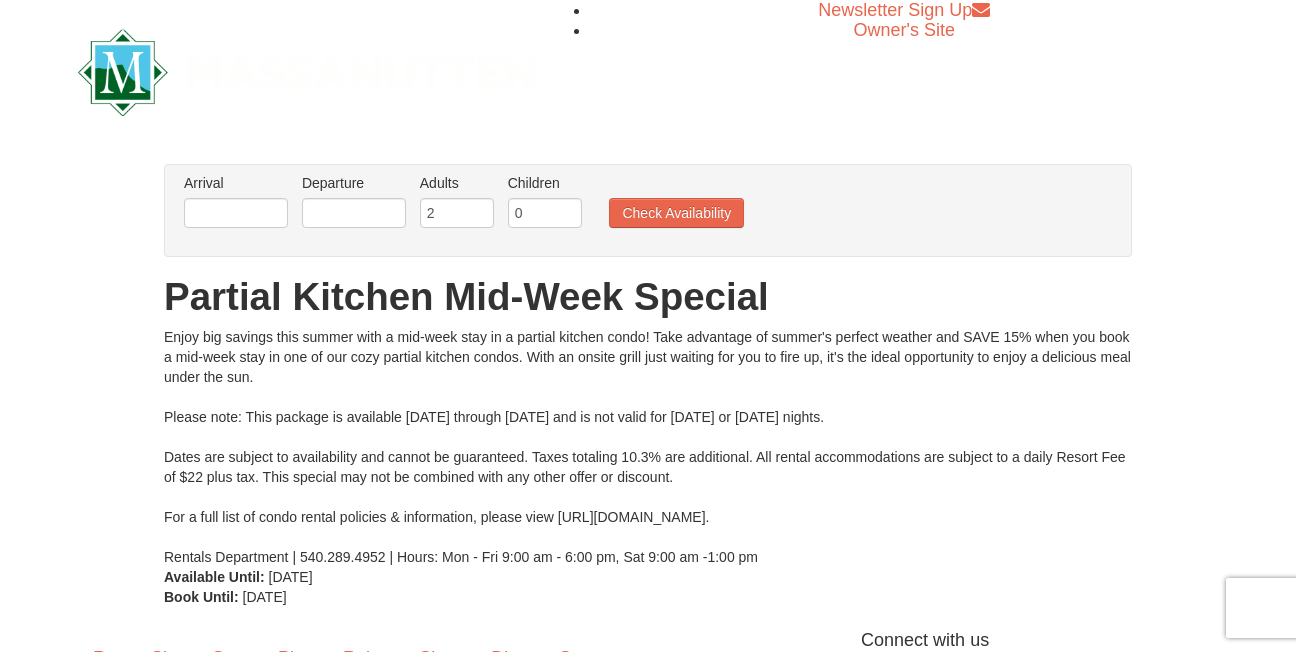scroll, scrollTop: 0, scrollLeft: 0, axis: both 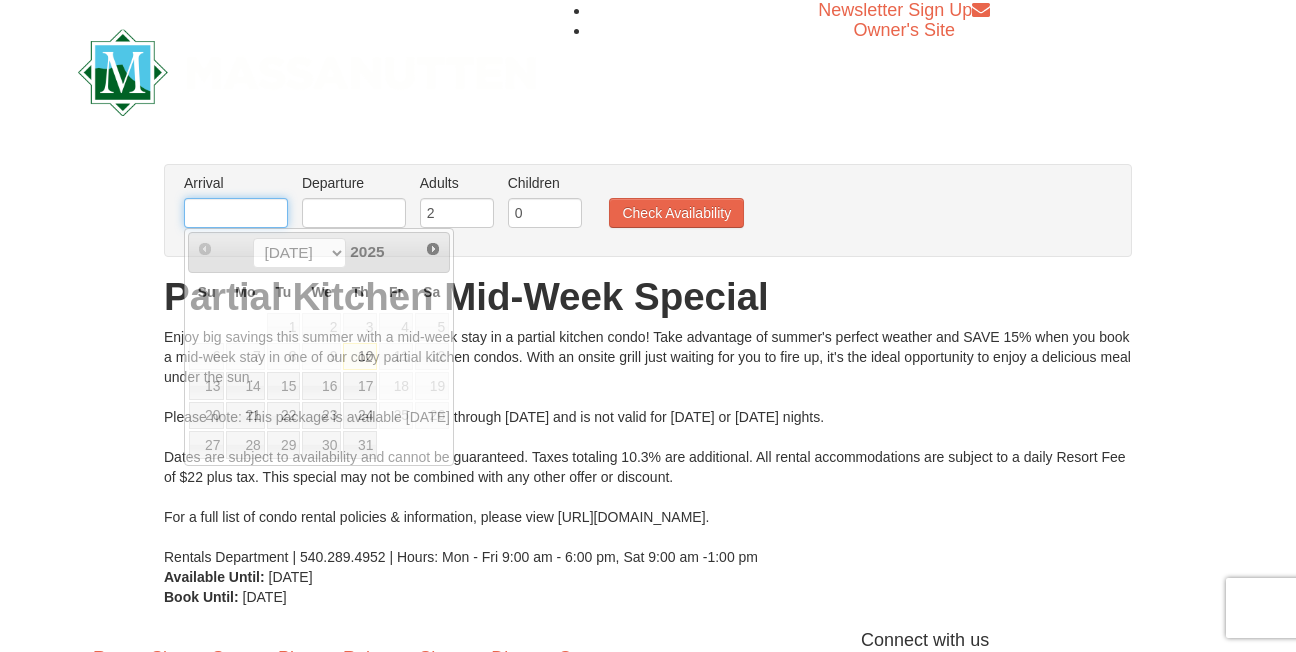 click at bounding box center (236, 213) 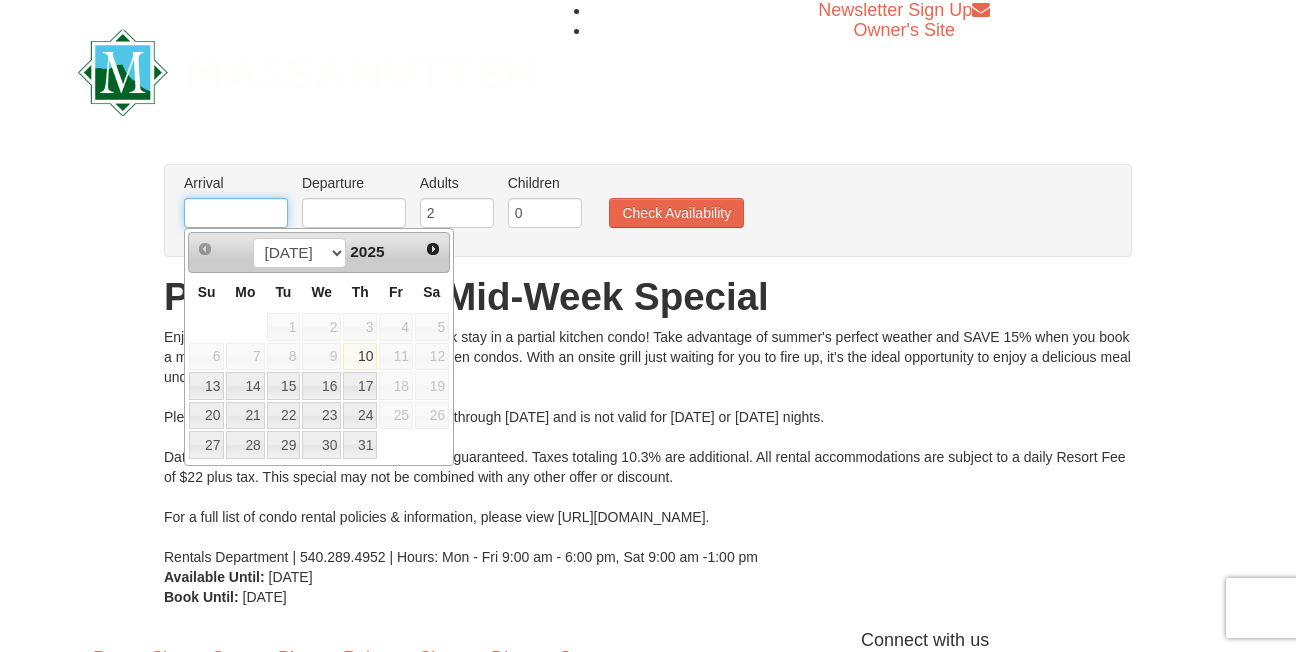 click at bounding box center (236, 213) 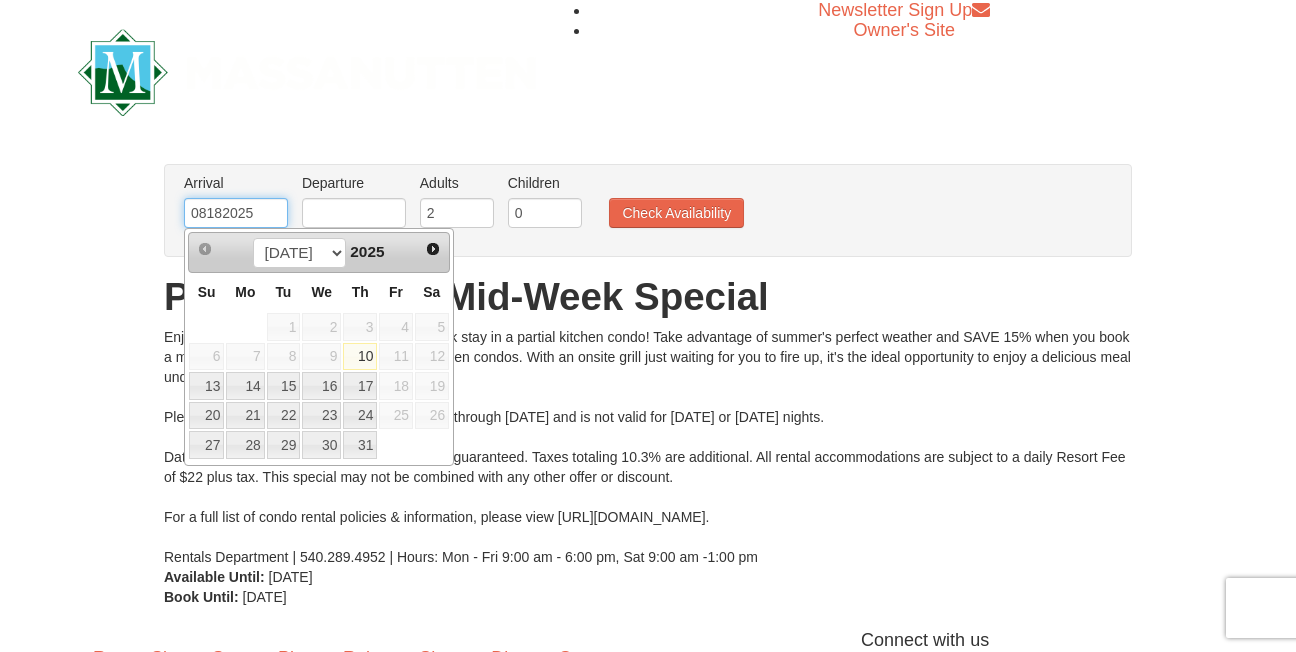 type on "08182025" 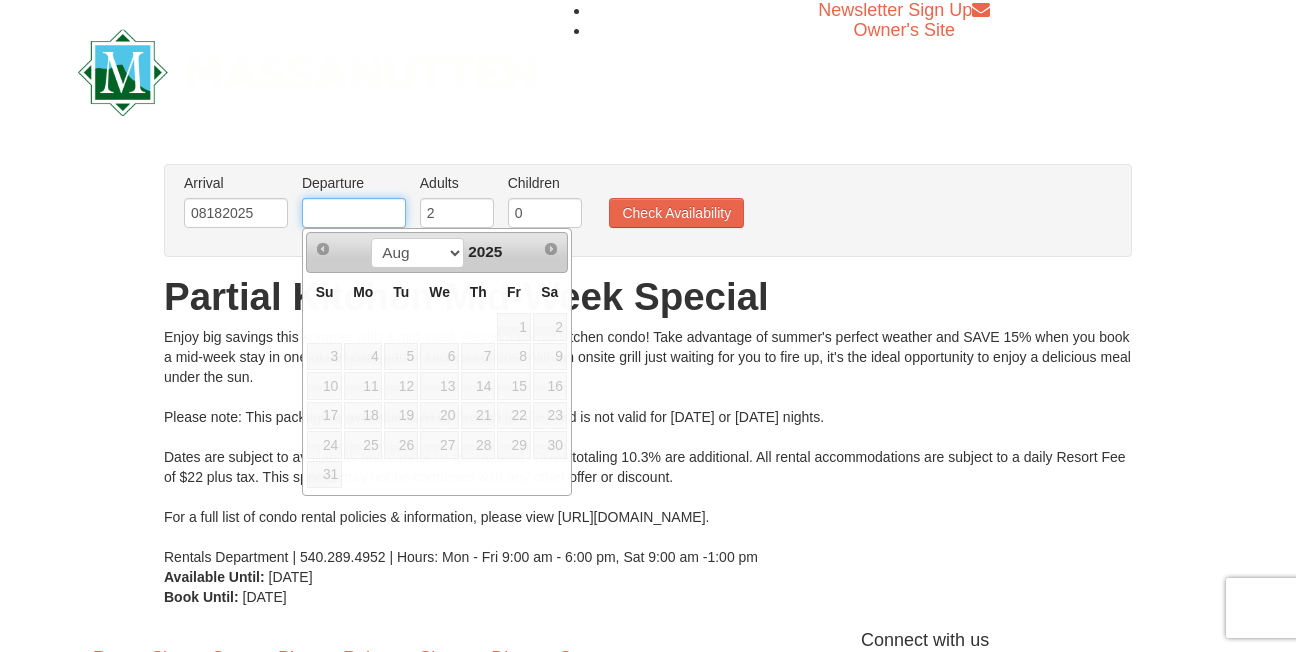 click at bounding box center (354, 213) 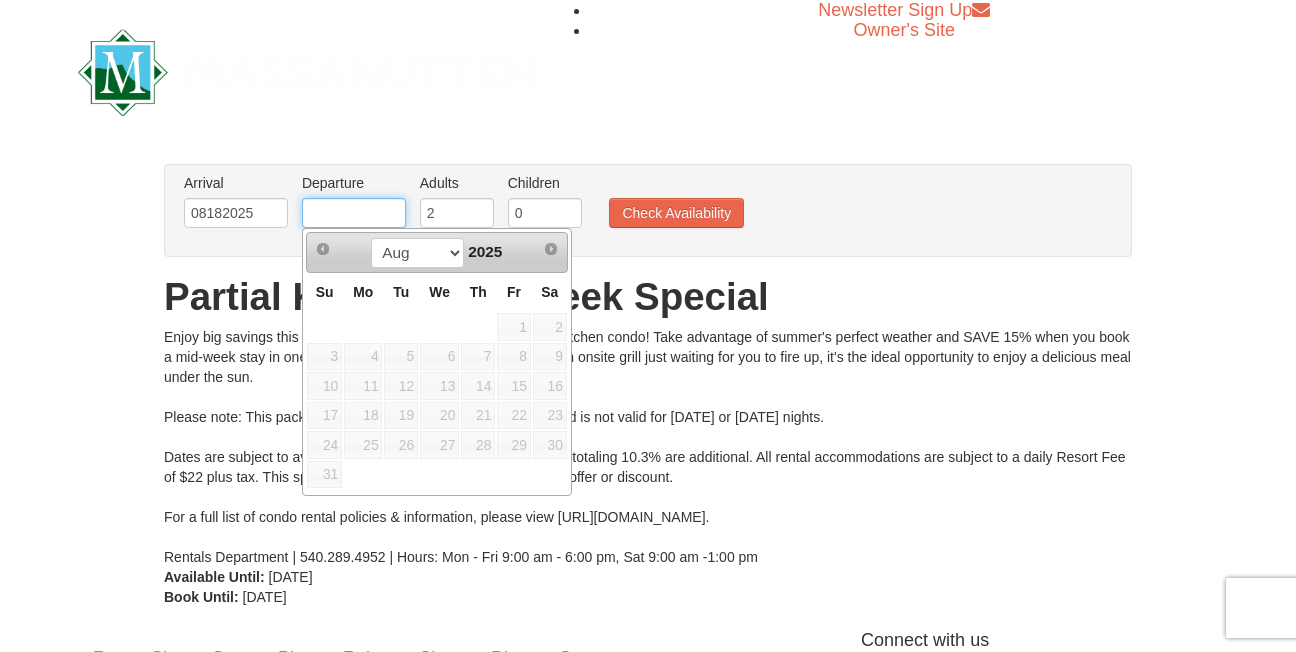 click at bounding box center (354, 213) 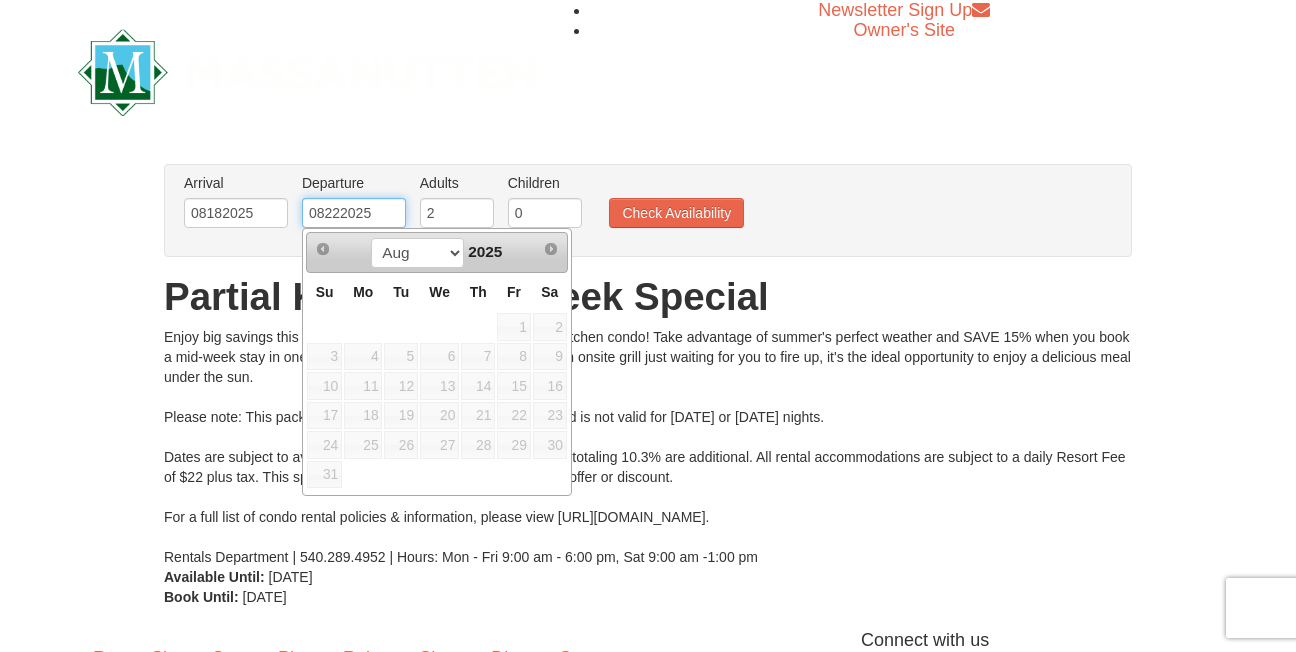 type on "08222025" 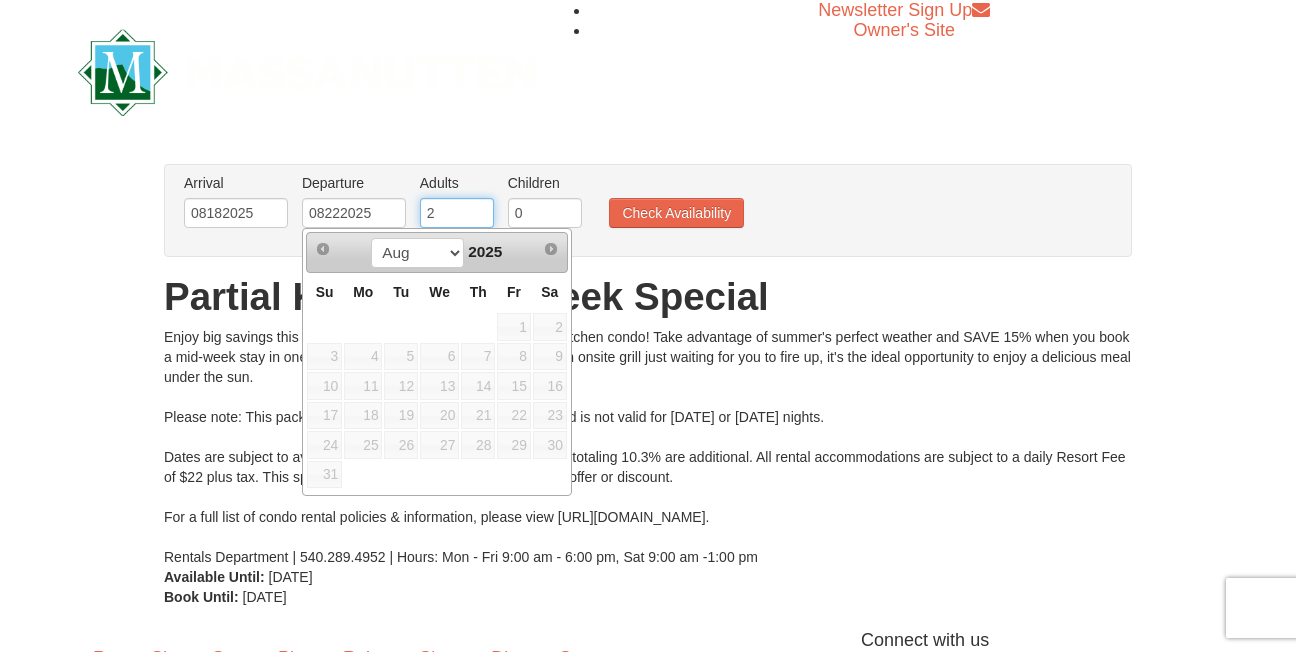 type 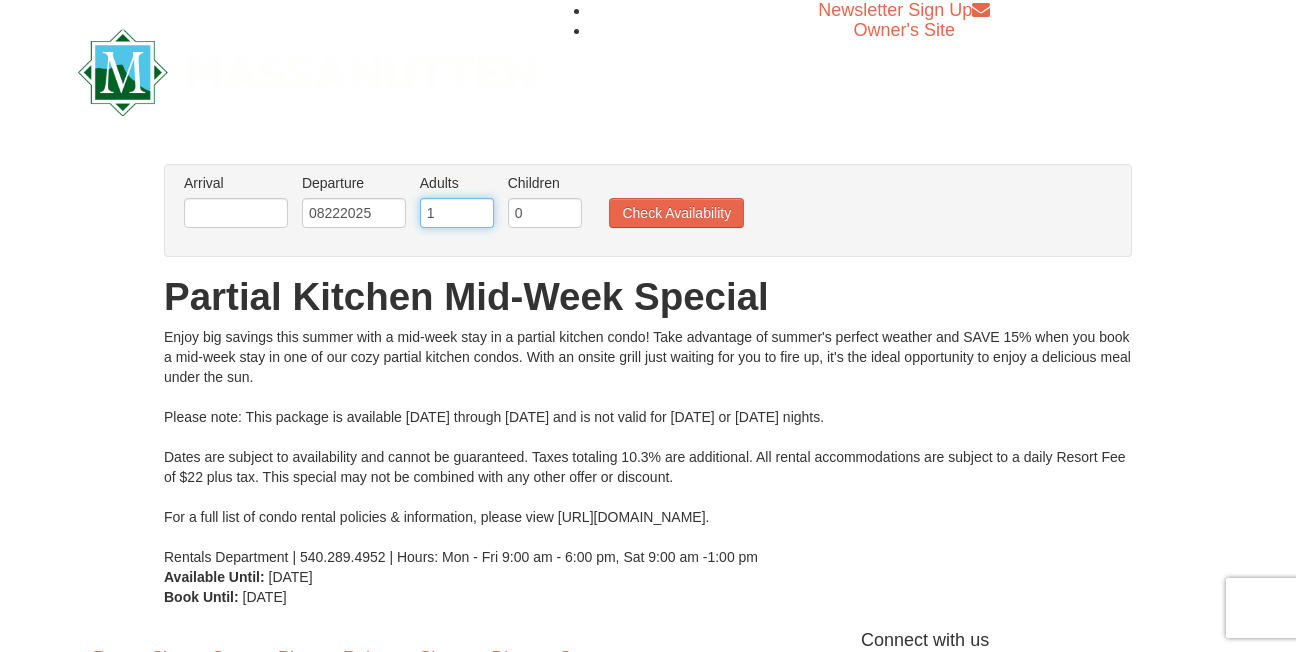 type on "1" 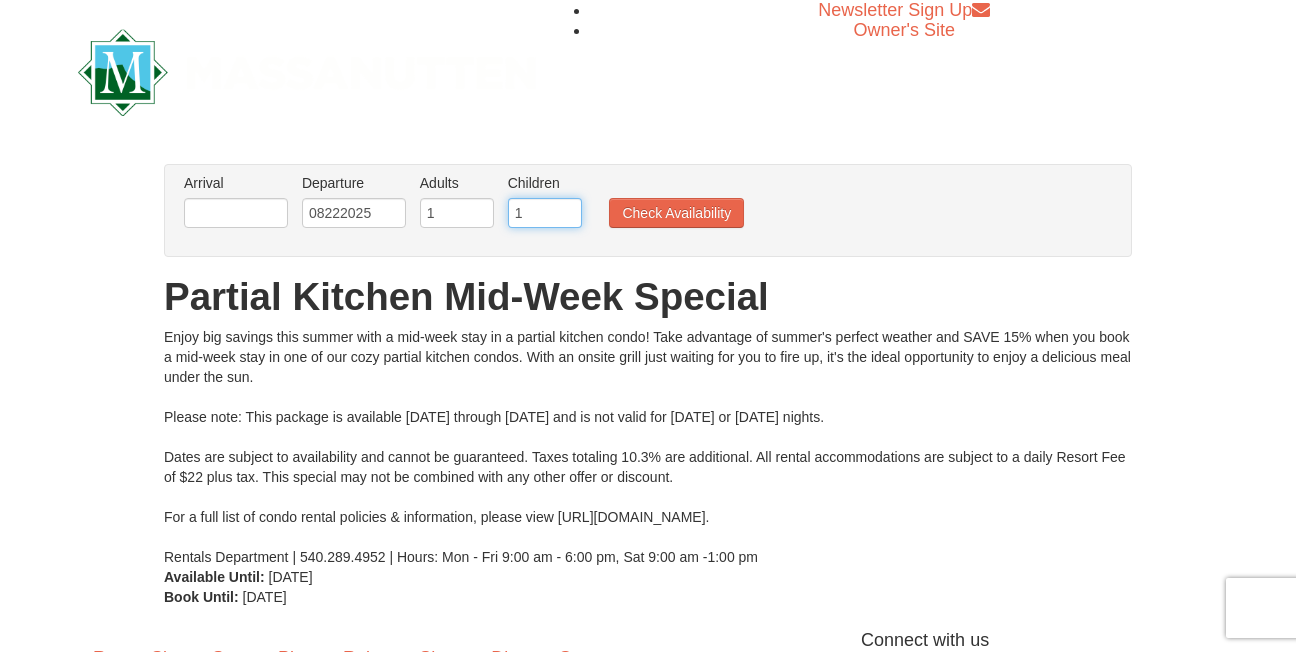 click on "1" at bounding box center [545, 213] 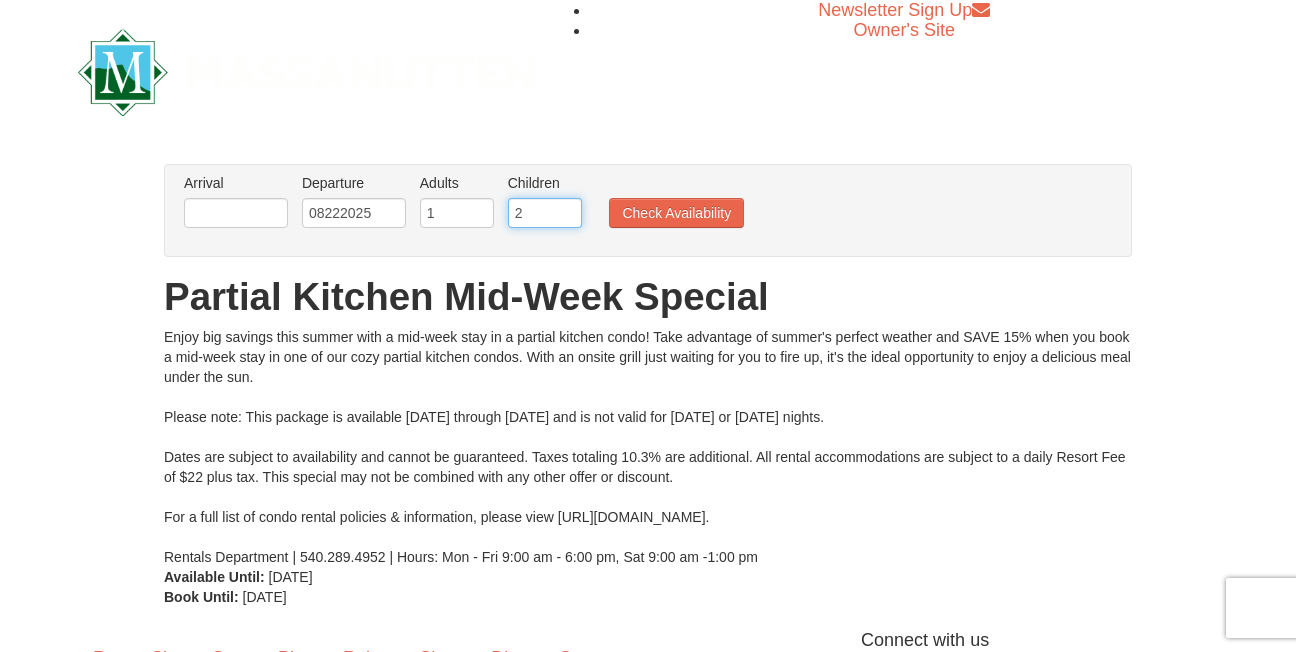 type on "2" 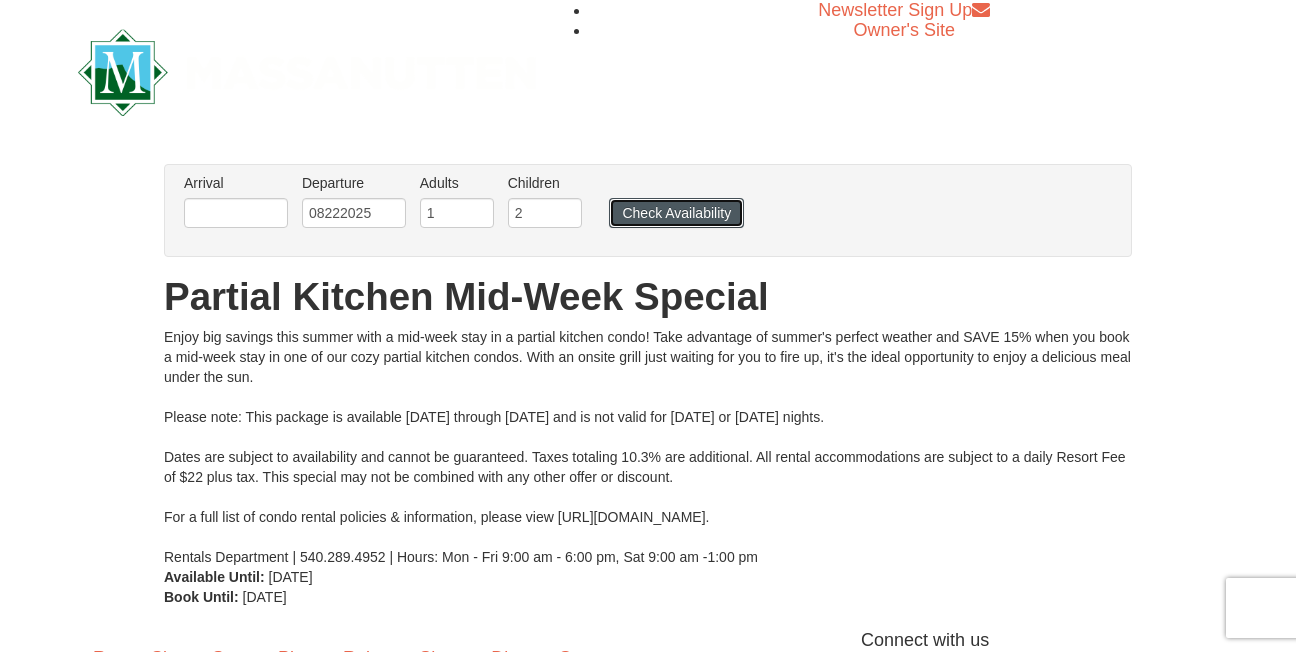 click on "Check Availability" at bounding box center (676, 213) 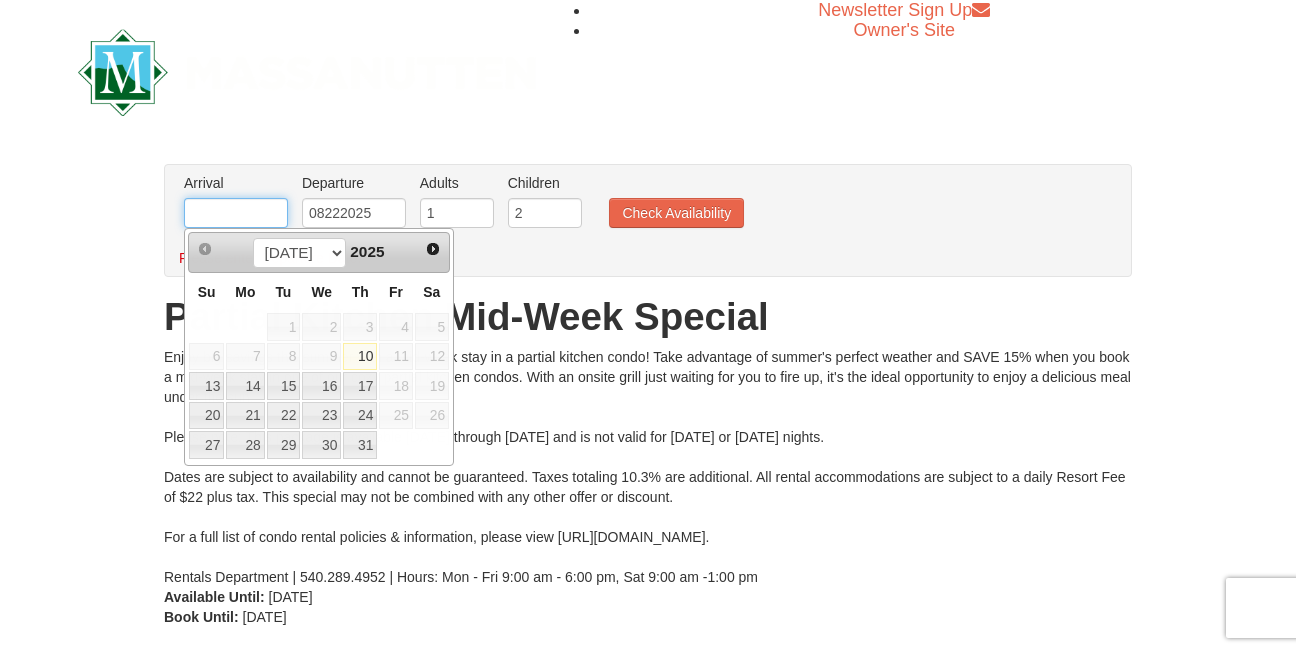click at bounding box center [236, 213] 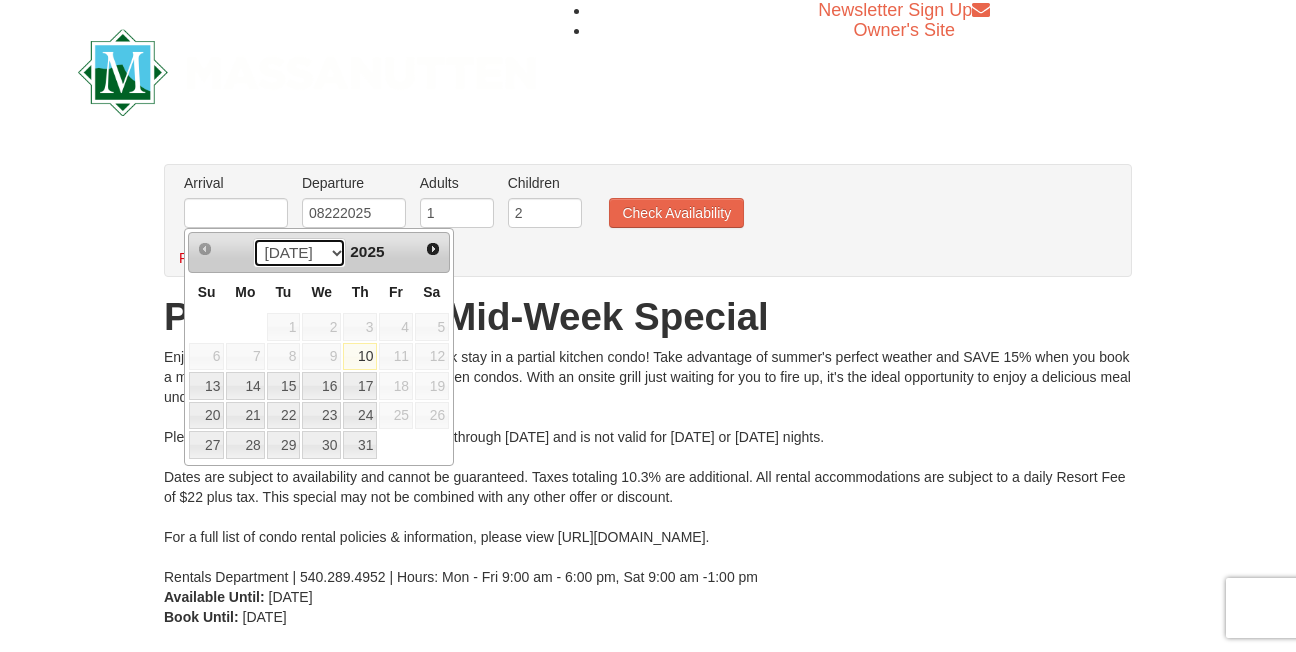 click on "Jul Aug Sep Oct Nov Dec" at bounding box center (299, 253) 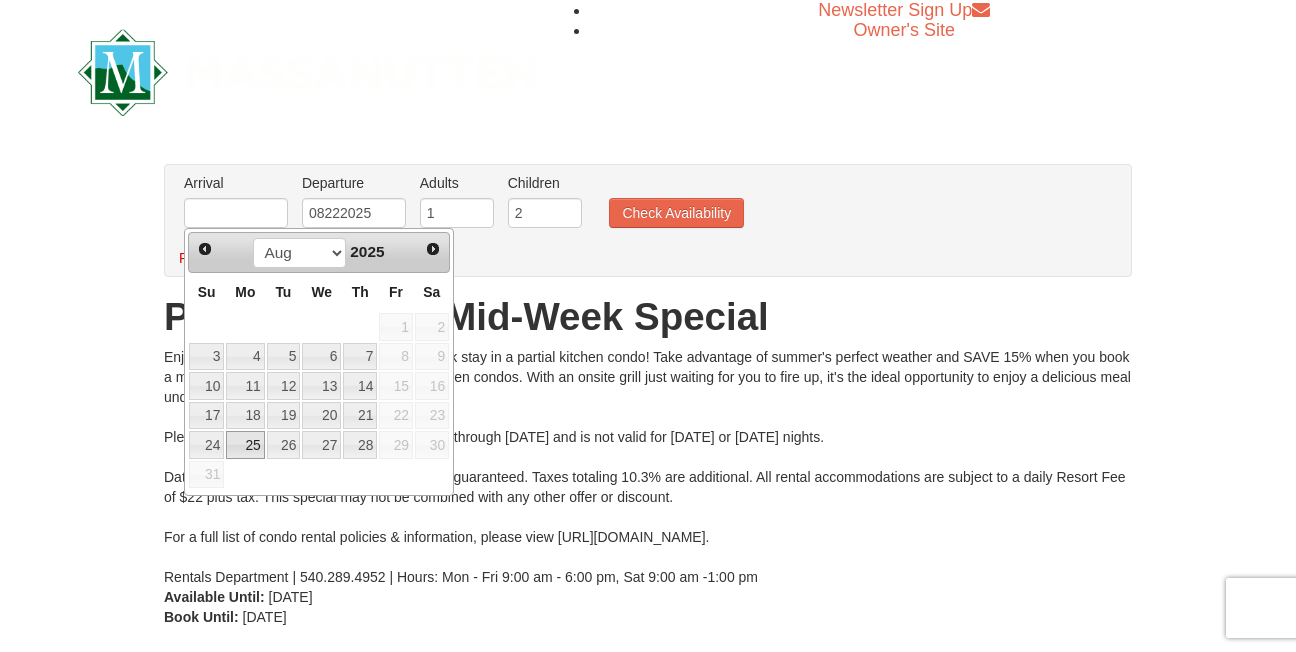 click on "25" at bounding box center [245, 445] 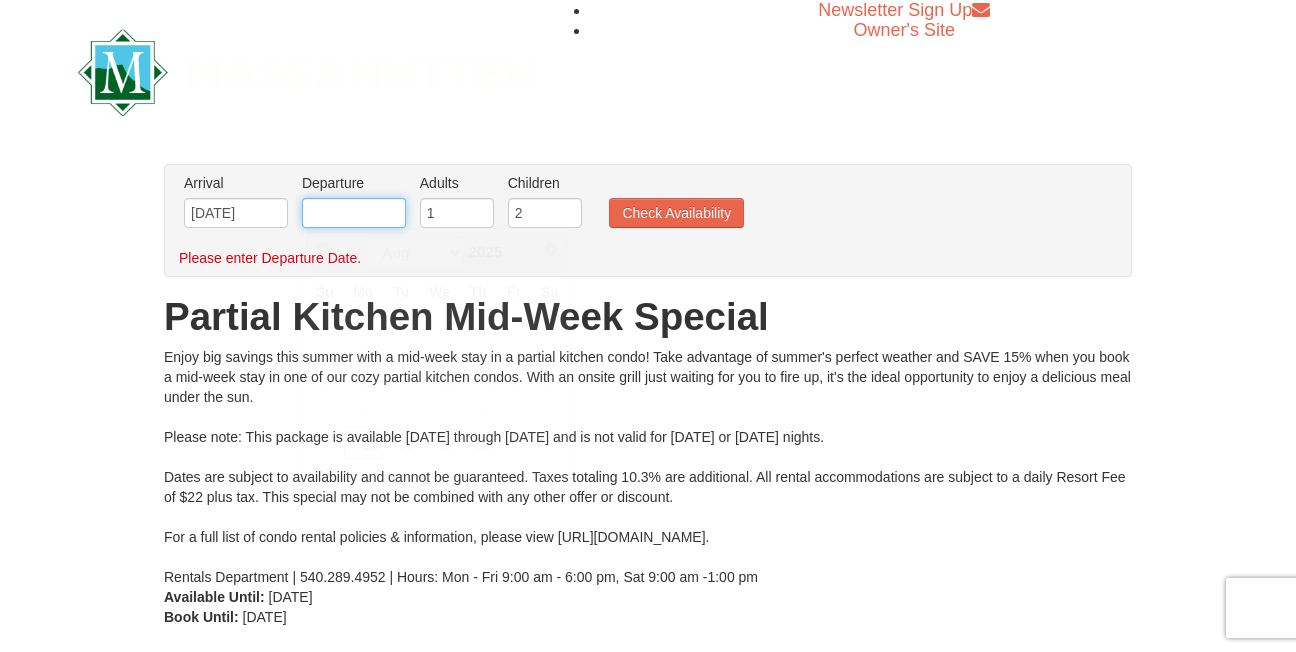 click at bounding box center [354, 213] 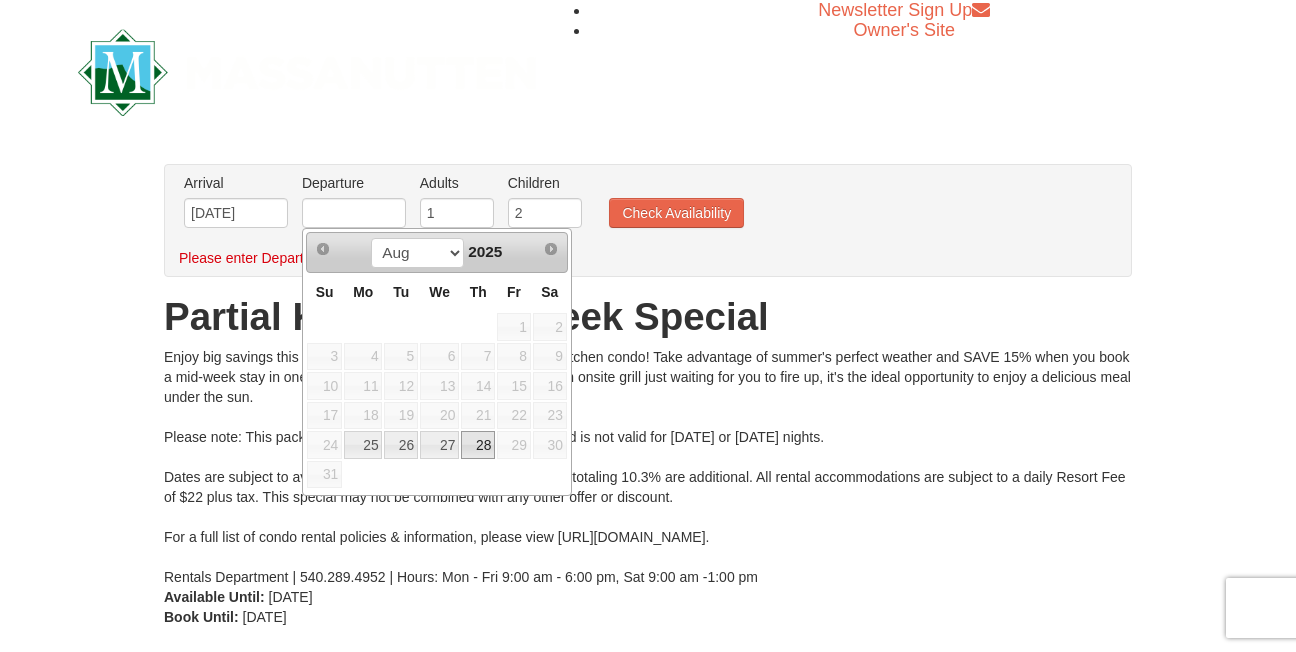 click on "28" at bounding box center (478, 445) 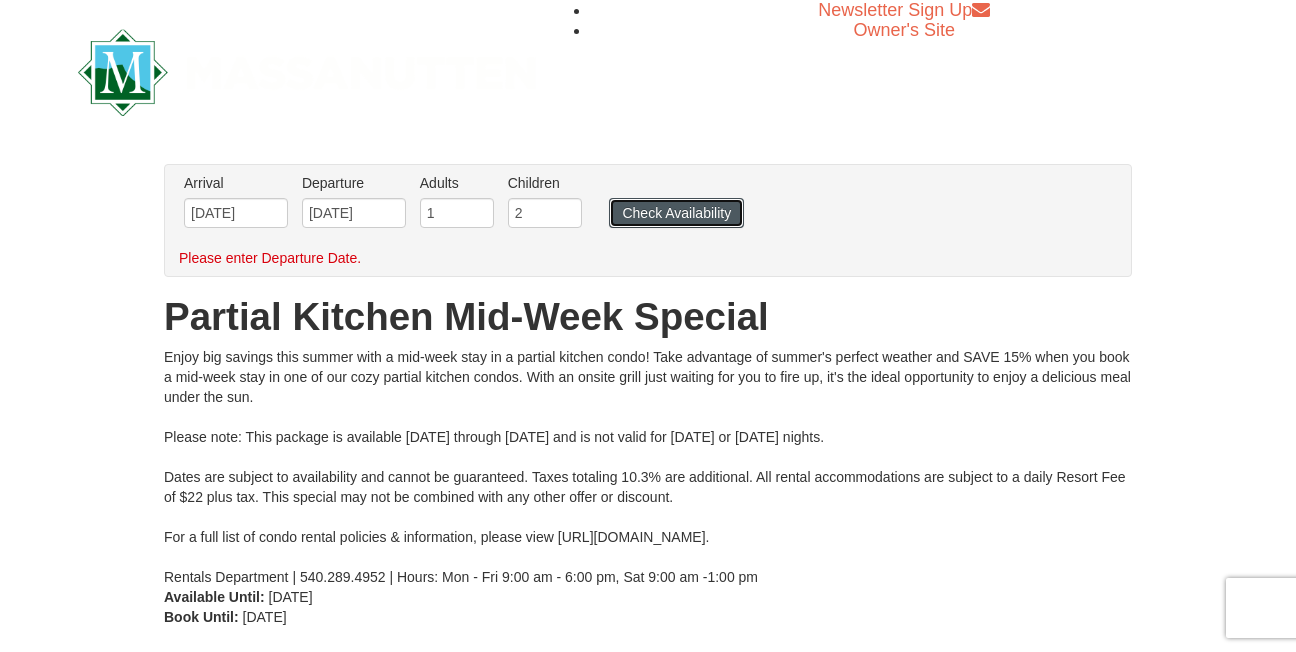 click on "Check Availability" at bounding box center (676, 213) 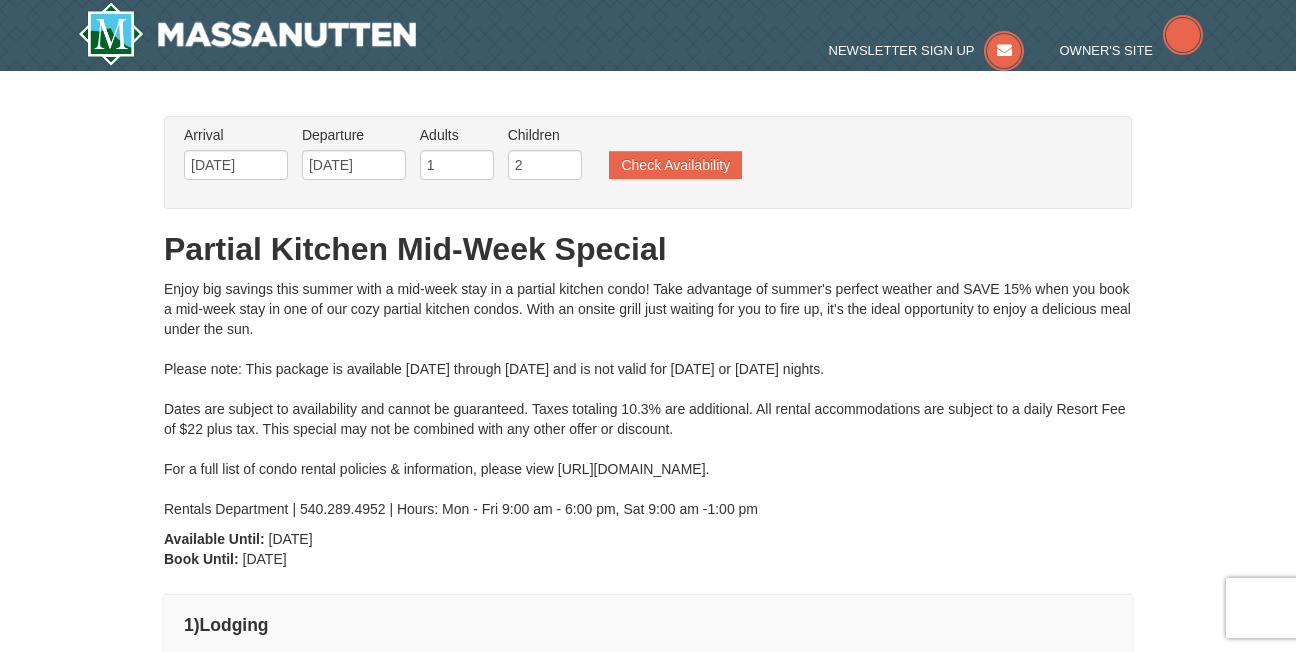 scroll, scrollTop: 0, scrollLeft: 0, axis: both 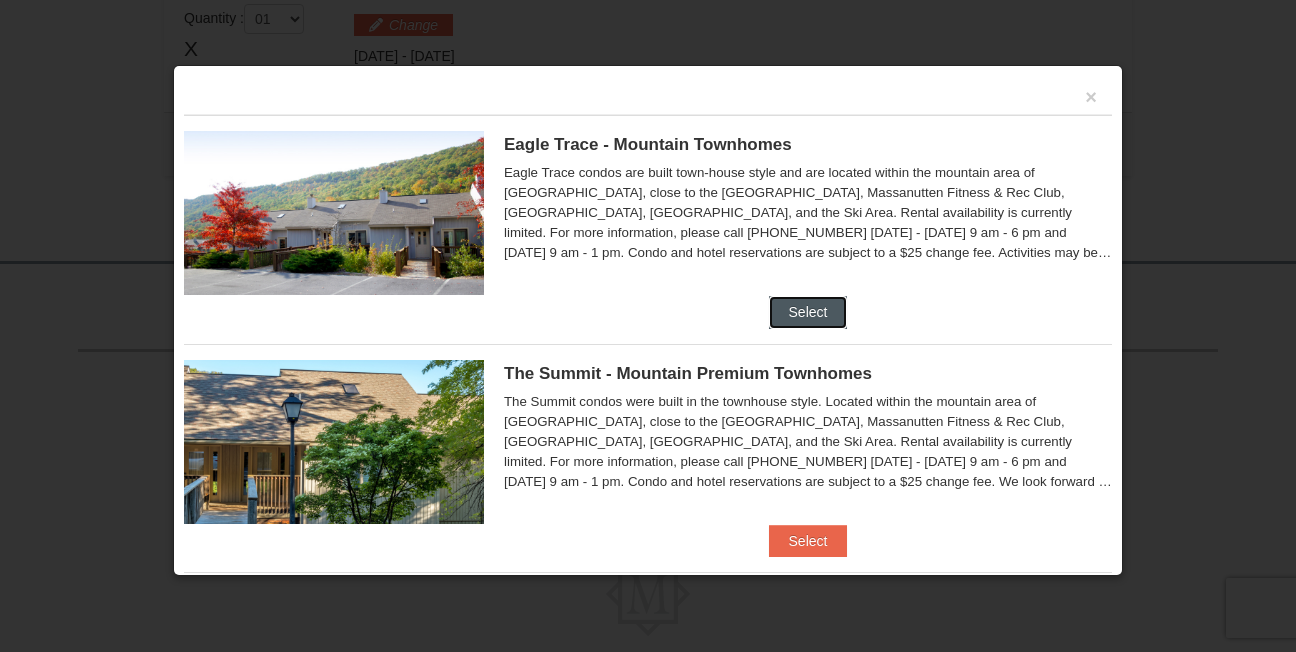 click on "Select" at bounding box center [808, 312] 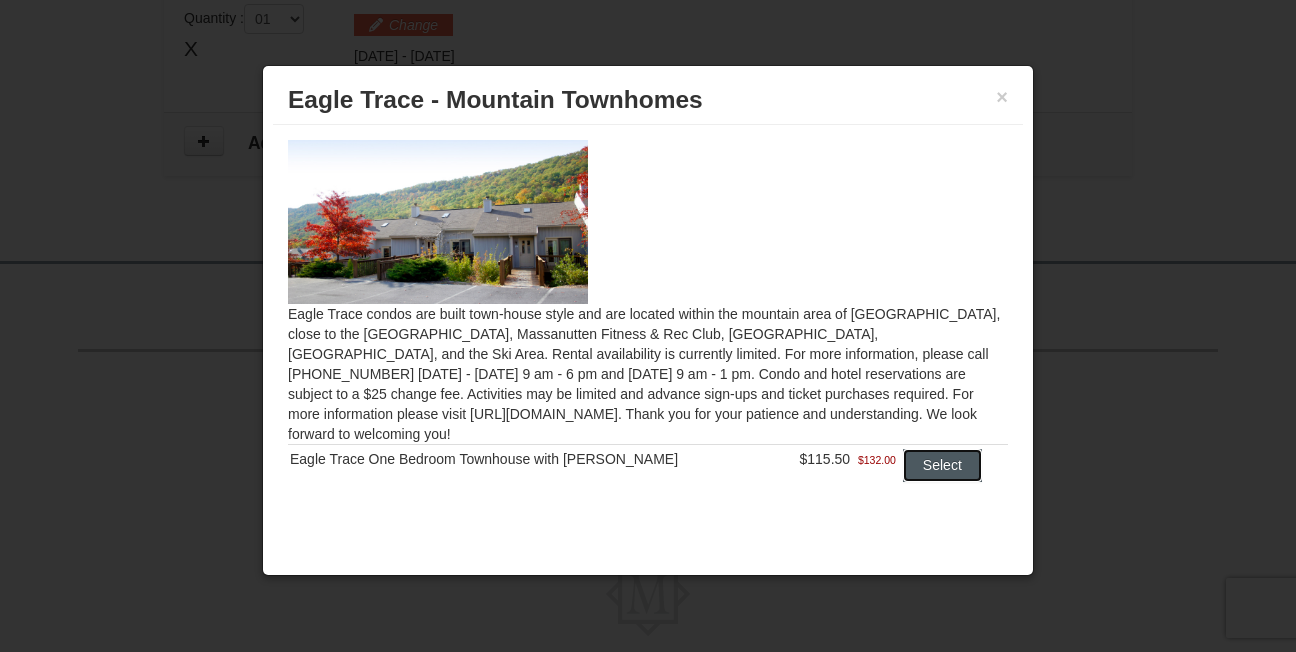 click on "Select" at bounding box center [942, 465] 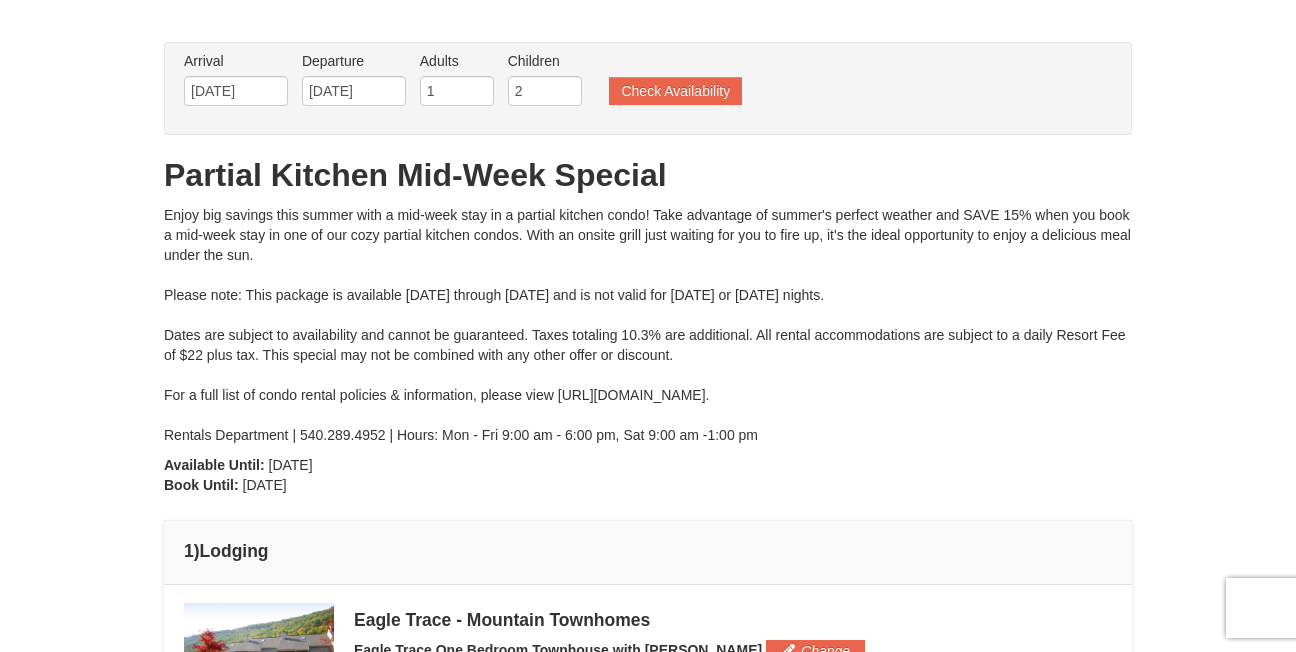 scroll, scrollTop: 0, scrollLeft: 0, axis: both 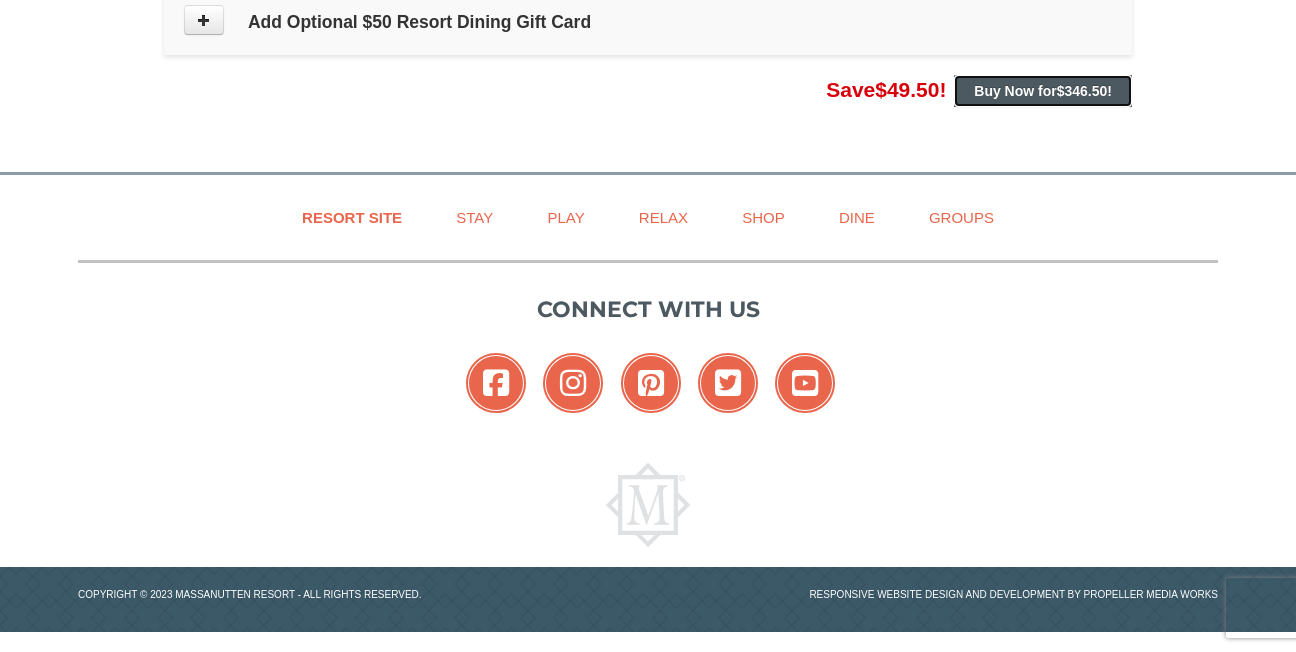 click on "$346.50" at bounding box center (1082, 91) 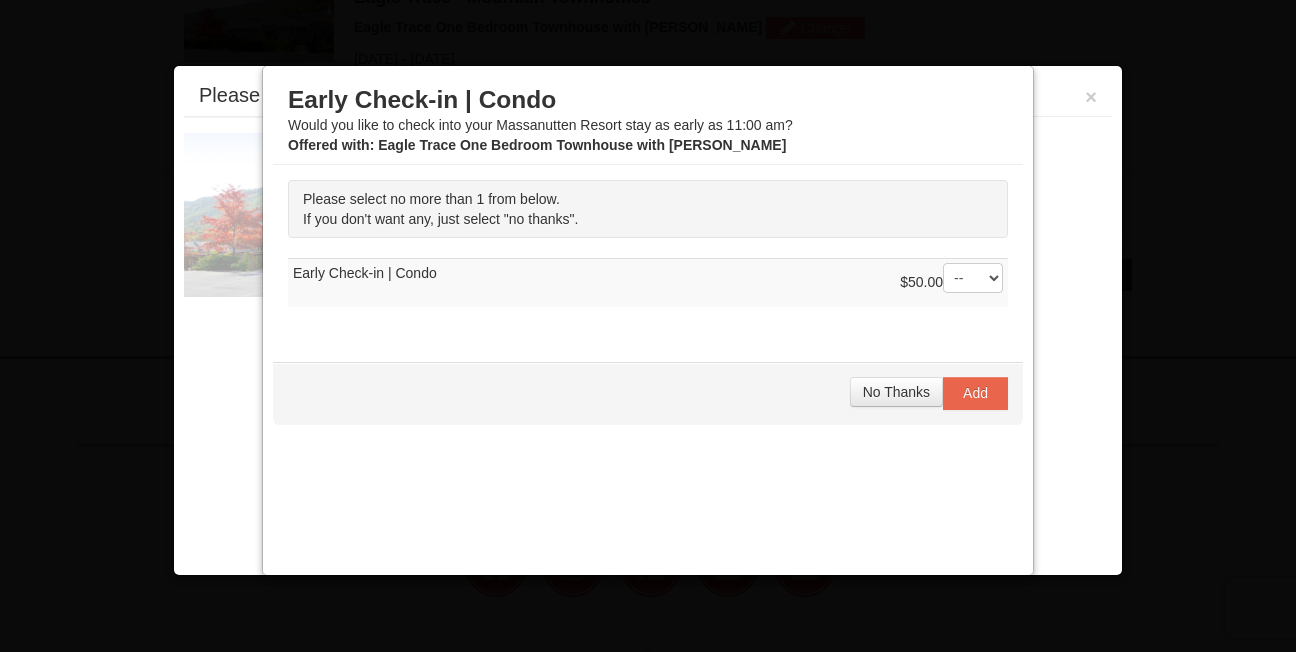 scroll, scrollTop: 676, scrollLeft: 0, axis: vertical 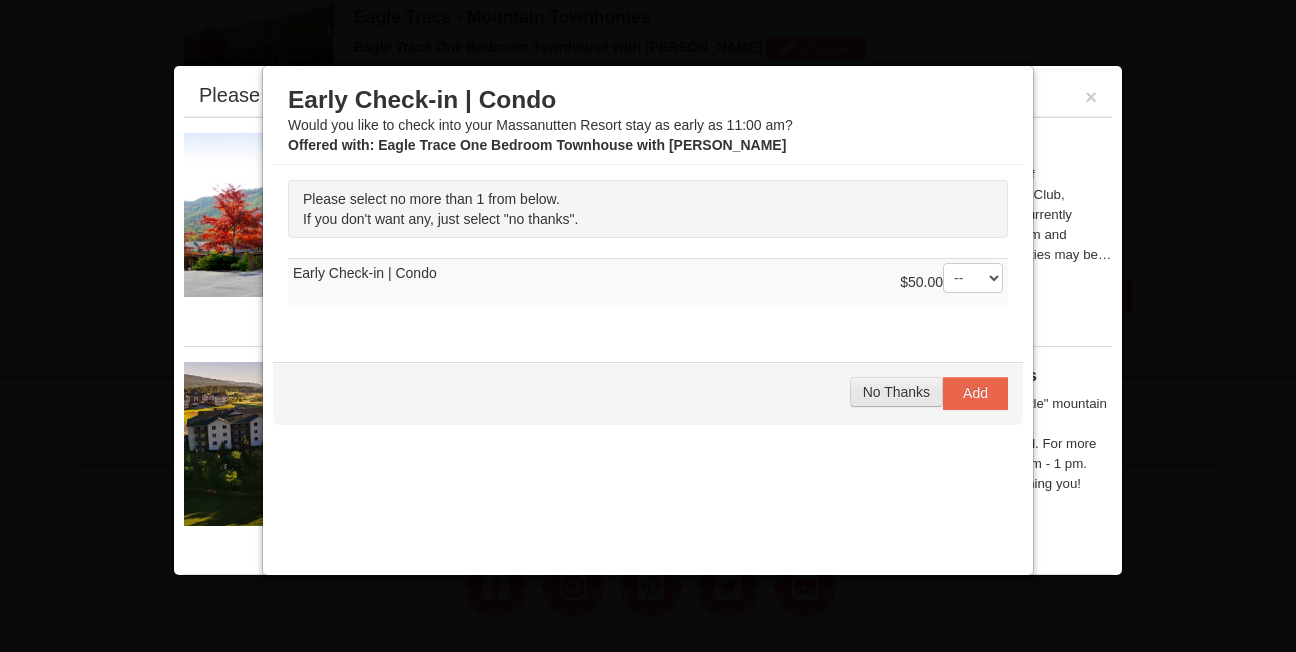 click on "No Thanks" at bounding box center [896, 392] 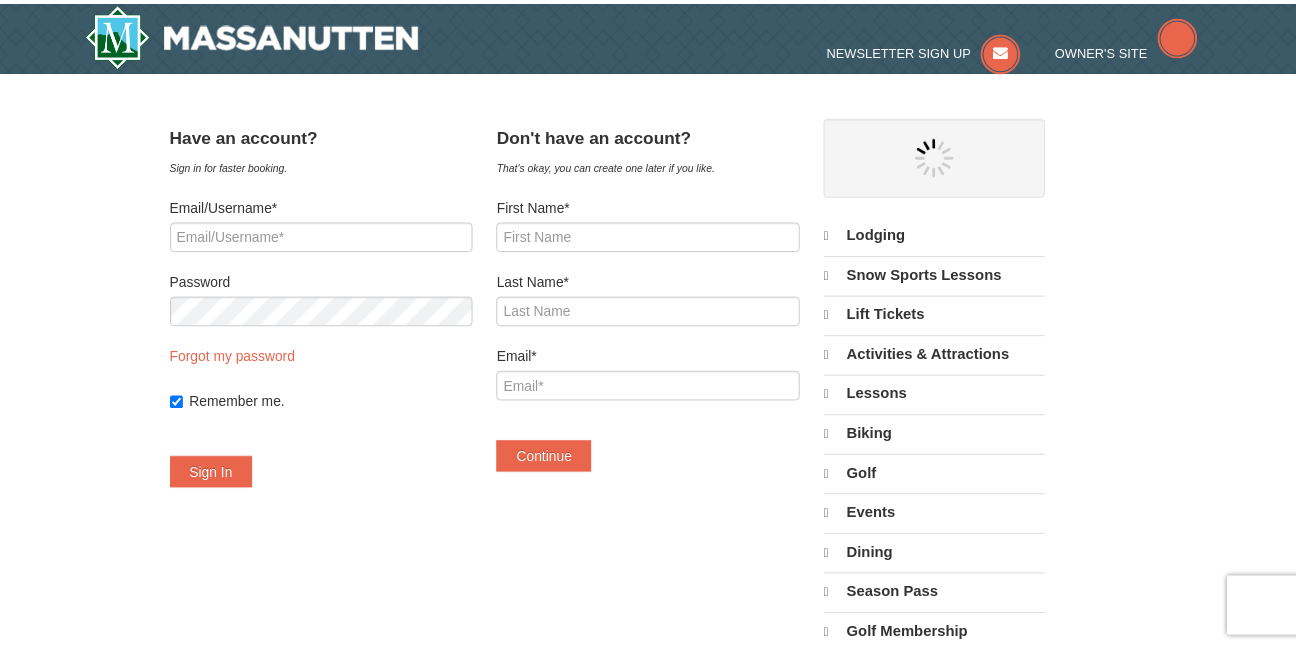scroll, scrollTop: 0, scrollLeft: 0, axis: both 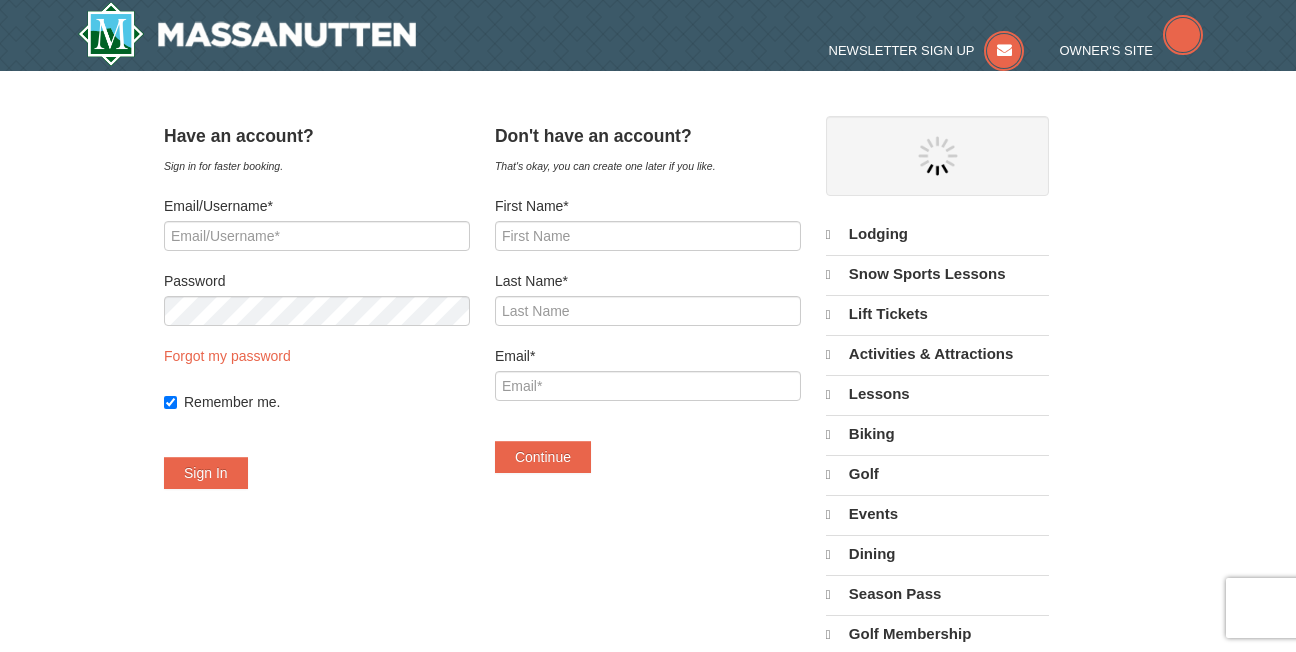 select on "7" 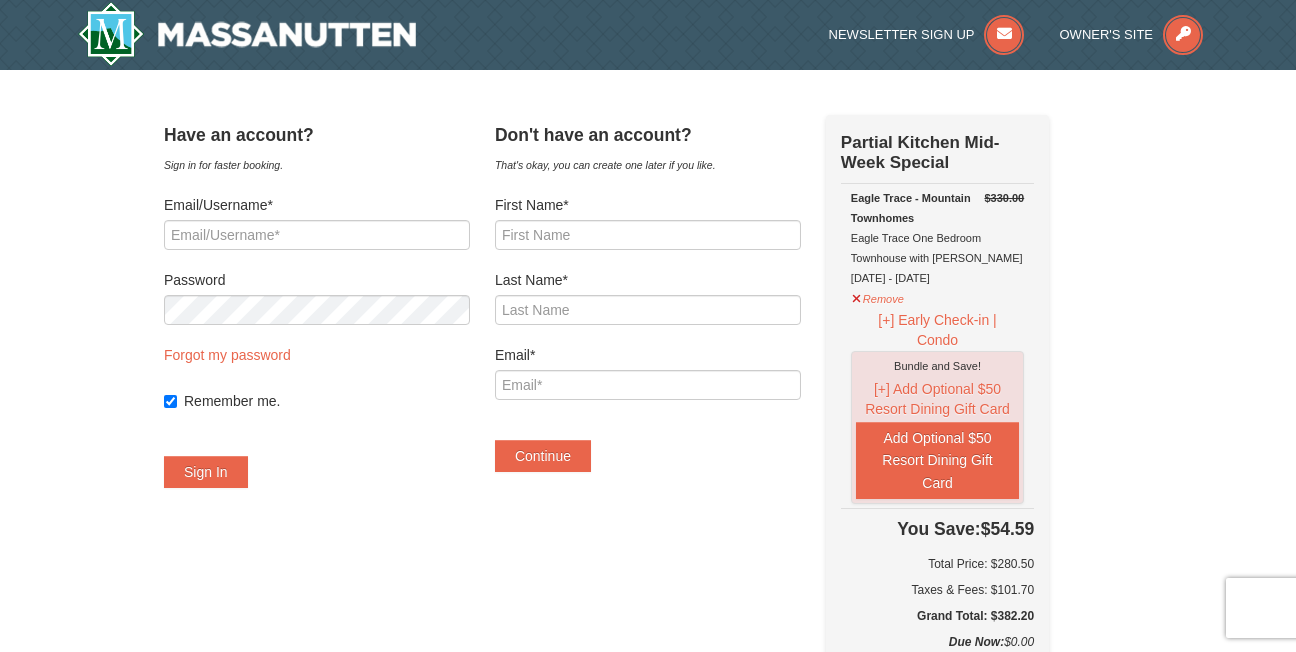 scroll, scrollTop: 0, scrollLeft: 0, axis: both 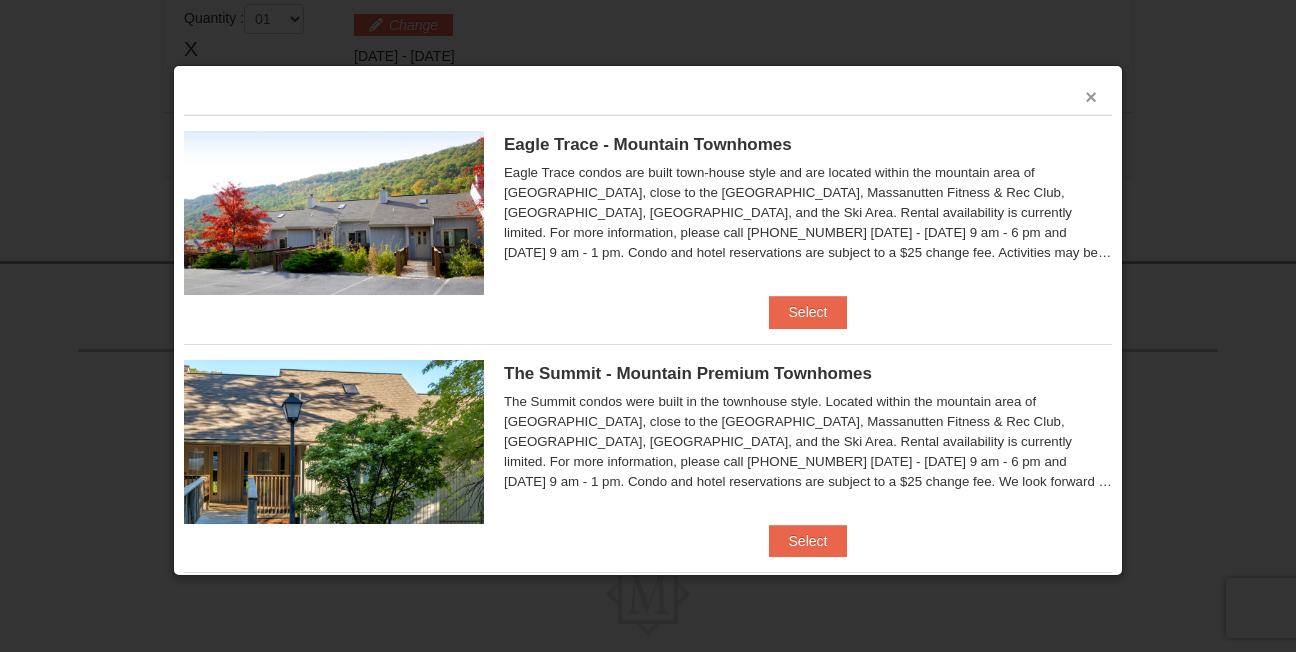 click on "×" at bounding box center [1091, 97] 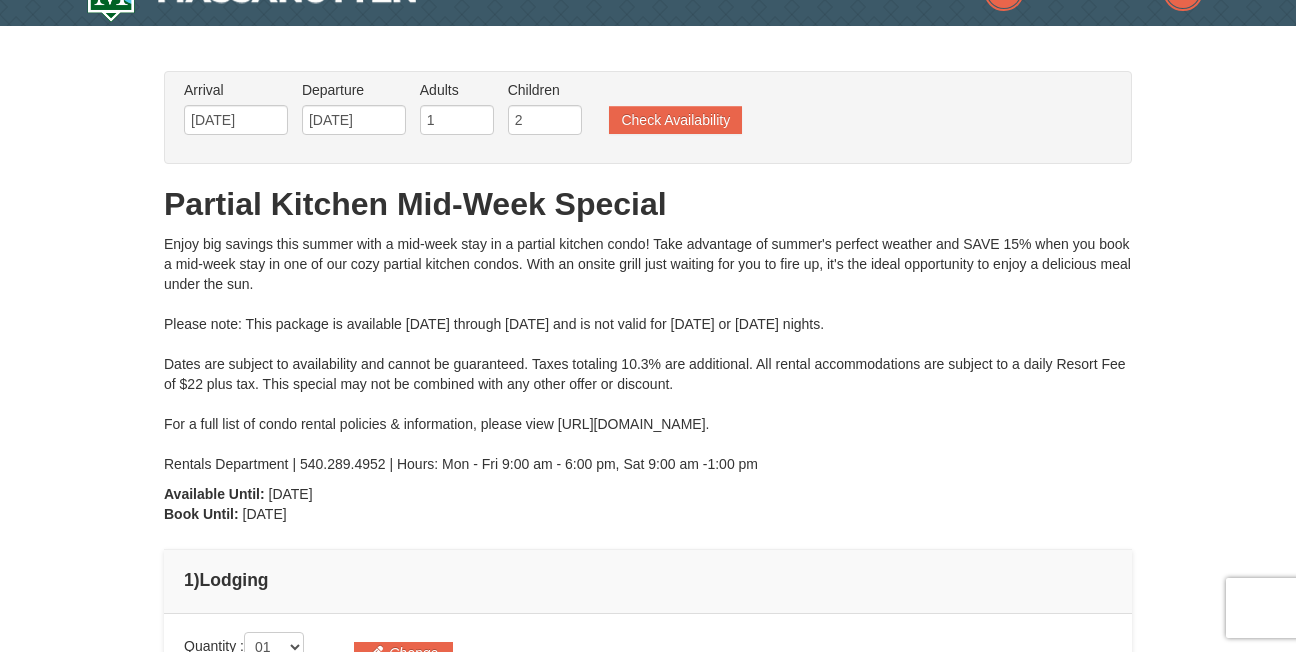 scroll, scrollTop: 0, scrollLeft: 0, axis: both 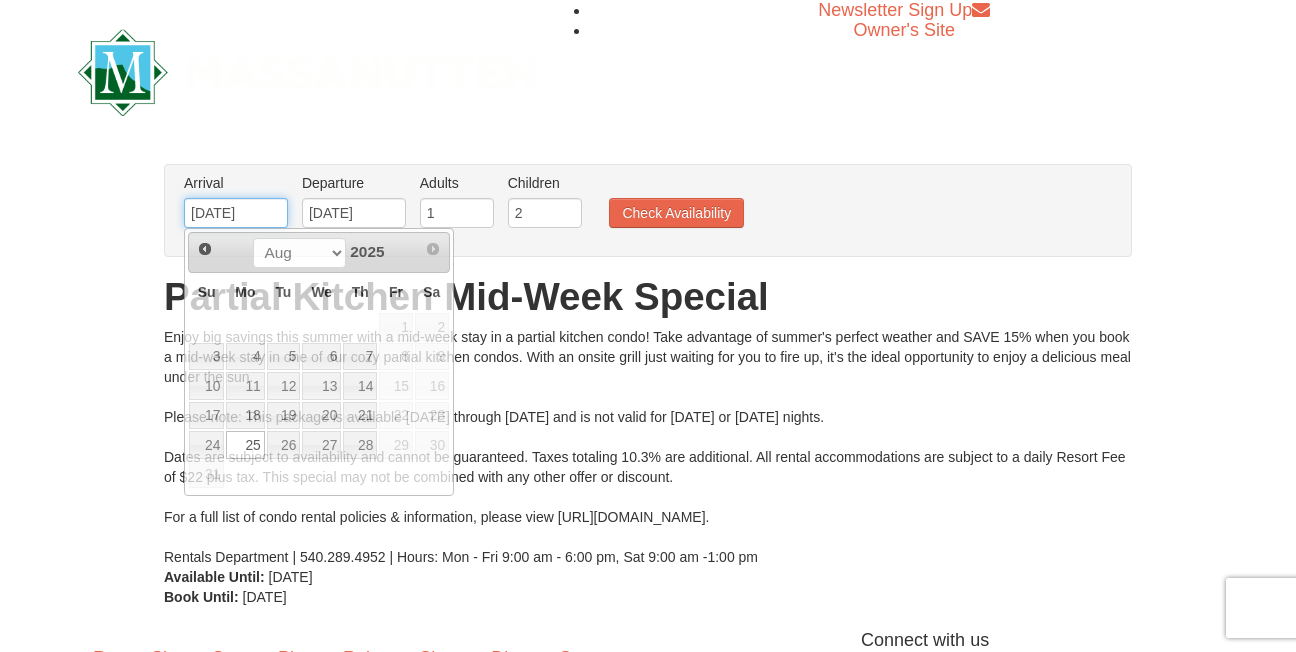 click on "[DATE]" at bounding box center [236, 213] 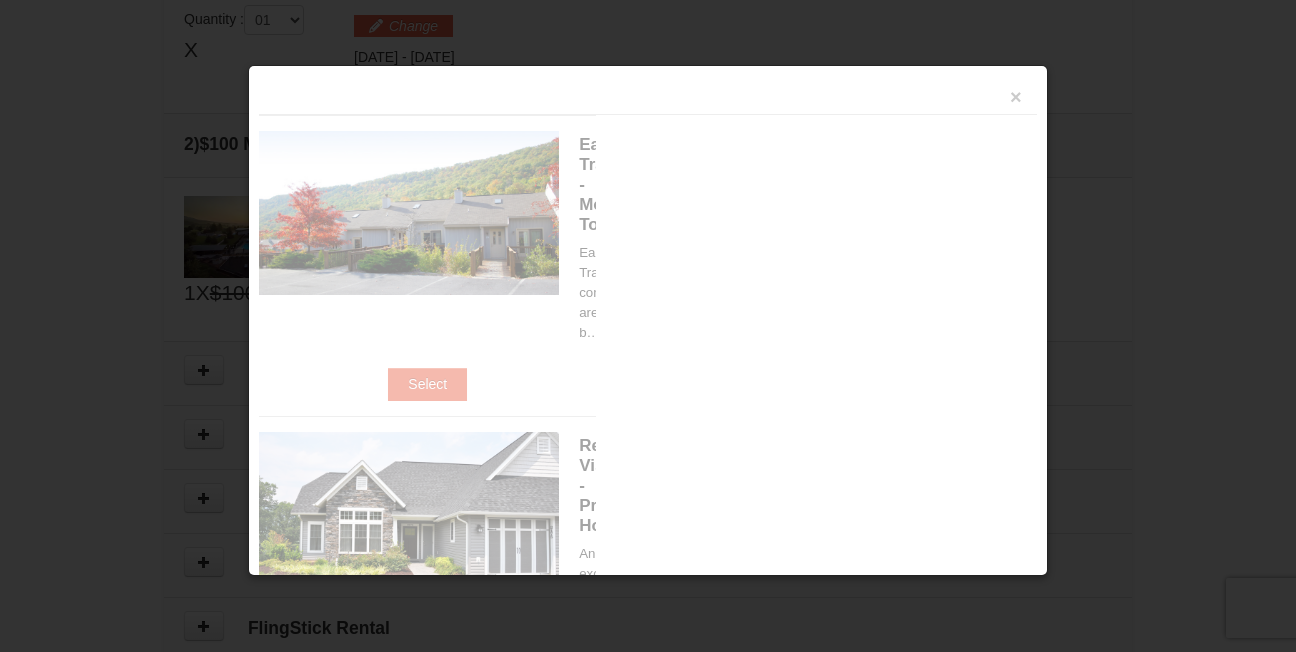scroll, scrollTop: 0, scrollLeft: 0, axis: both 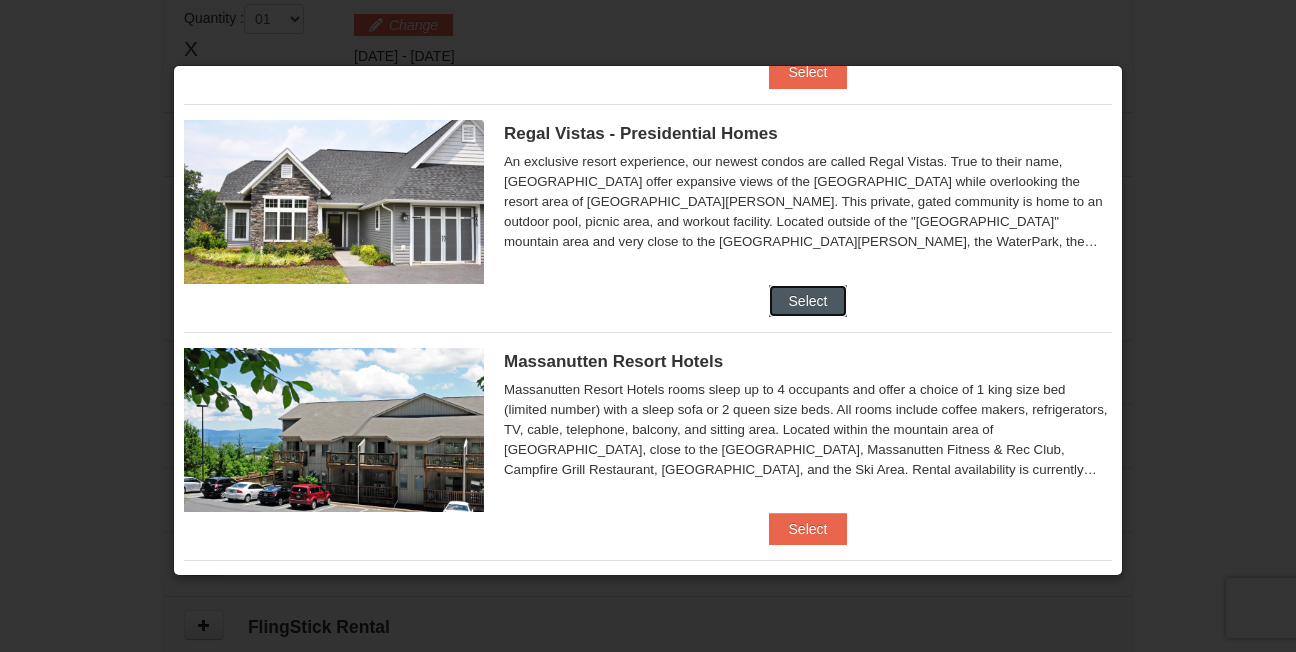 click on "Select" at bounding box center (808, 301) 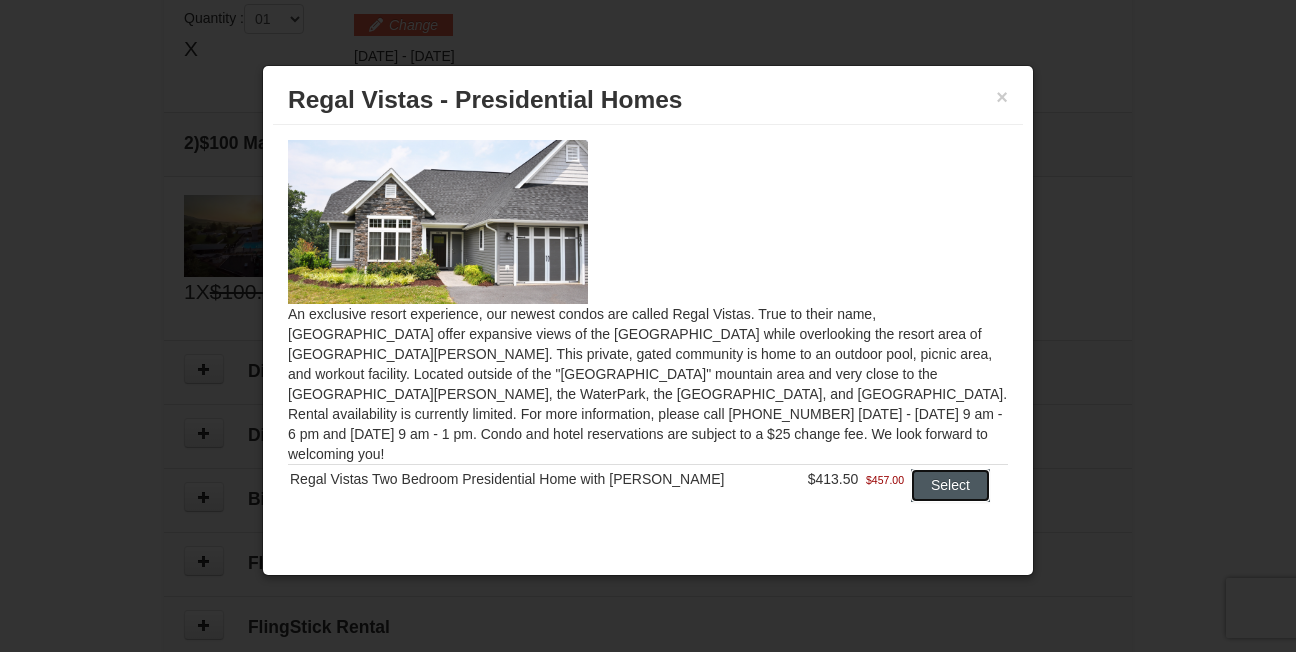 click on "Select" at bounding box center (950, 485) 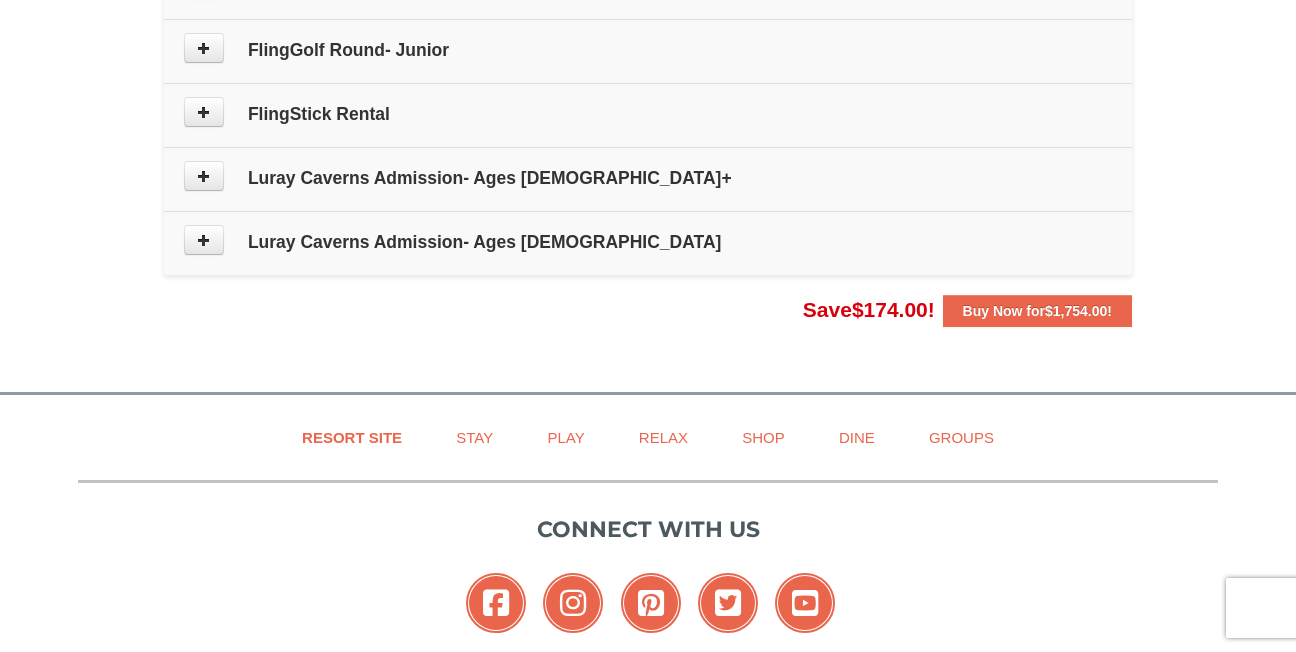 scroll, scrollTop: 1225, scrollLeft: 0, axis: vertical 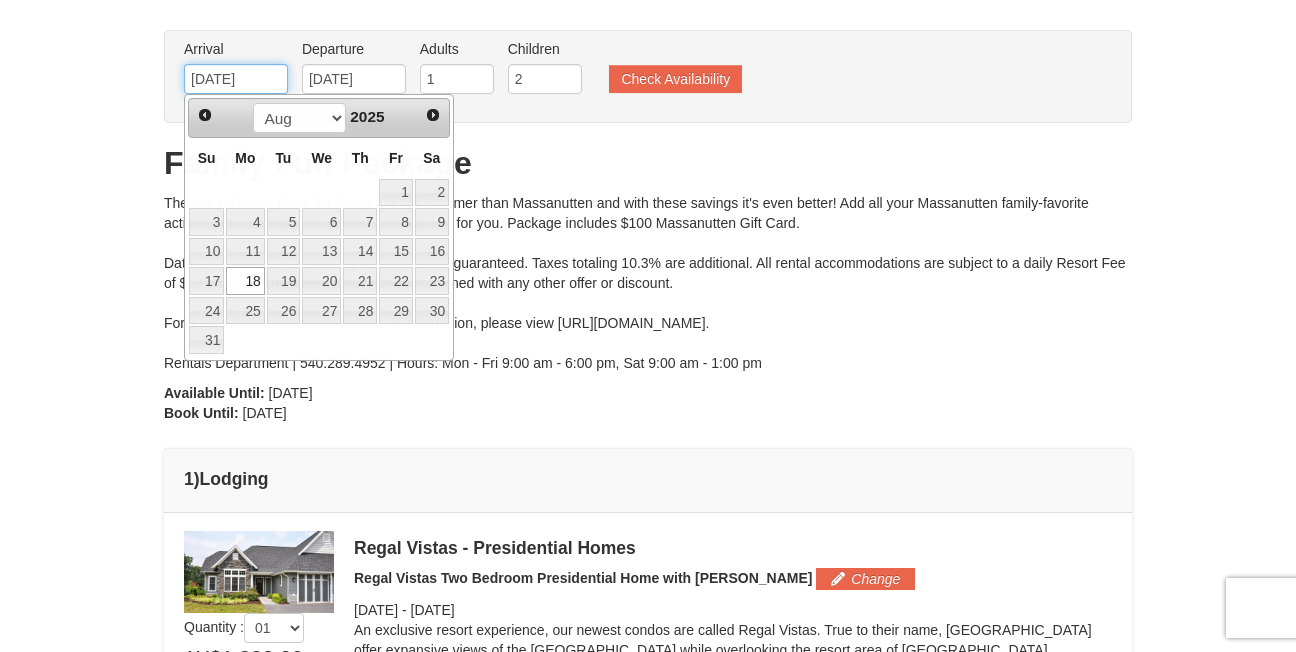click on "08/18/2025" at bounding box center [236, 79] 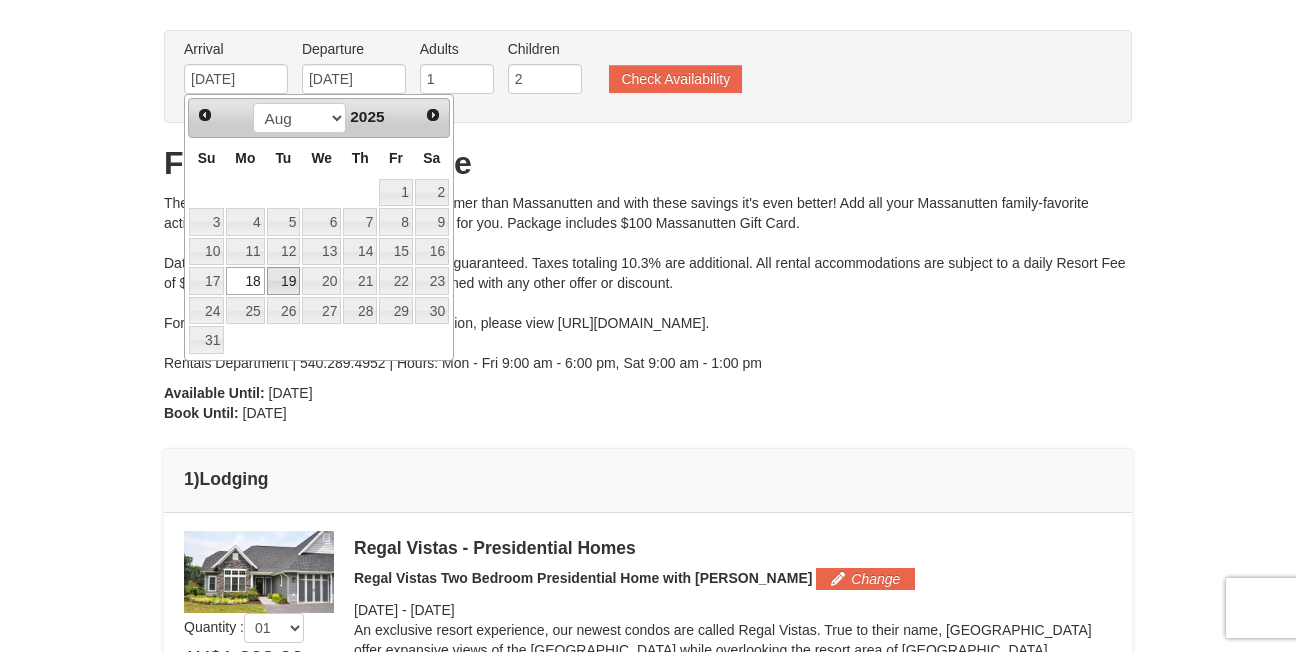 click on "19" at bounding box center [284, 281] 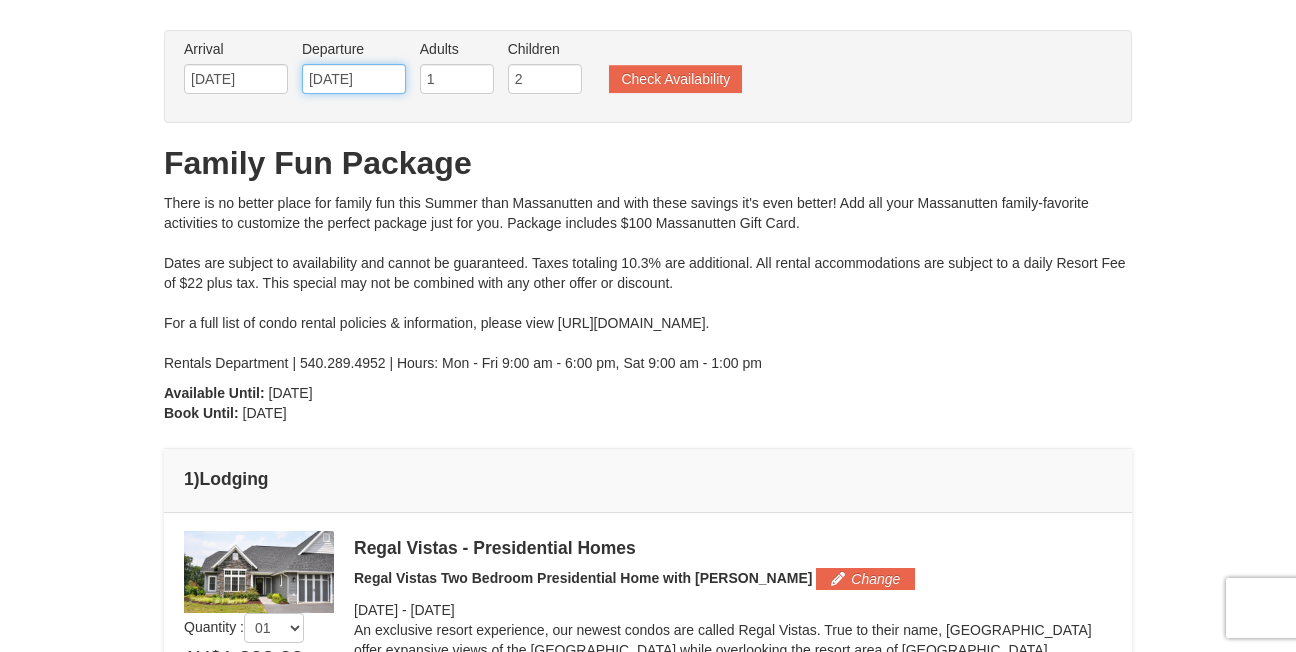 click on "08/22/2025" at bounding box center [354, 79] 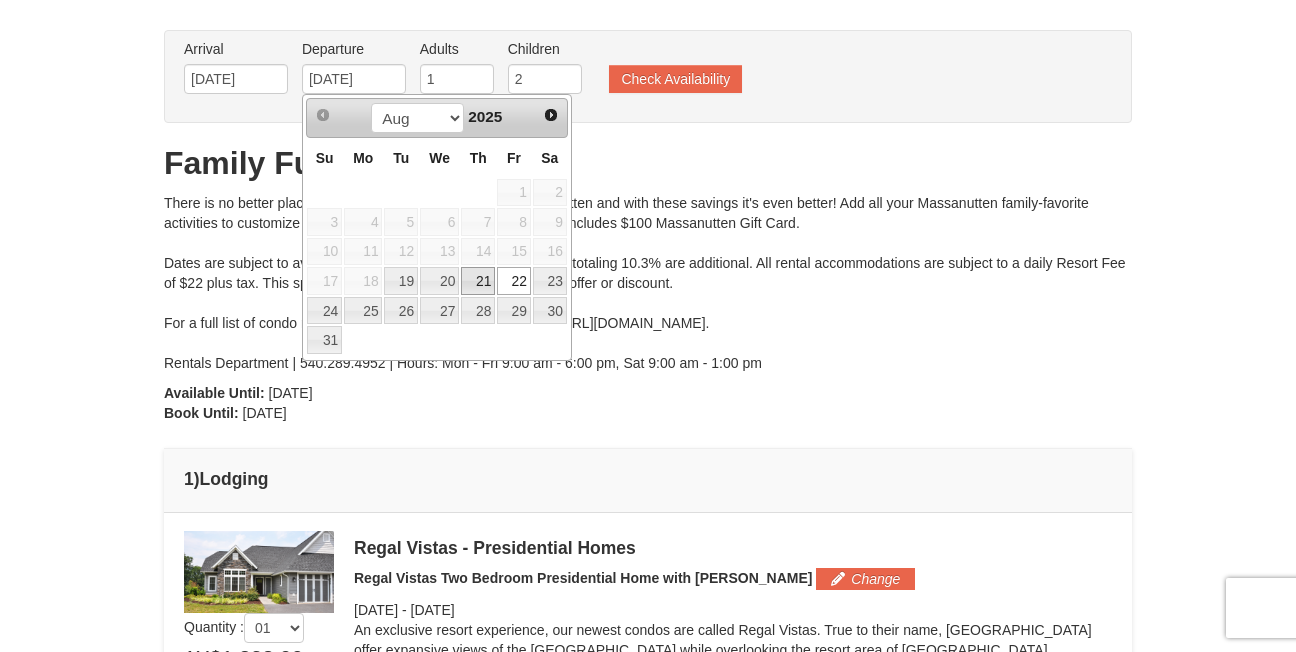 click on "21" at bounding box center (478, 281) 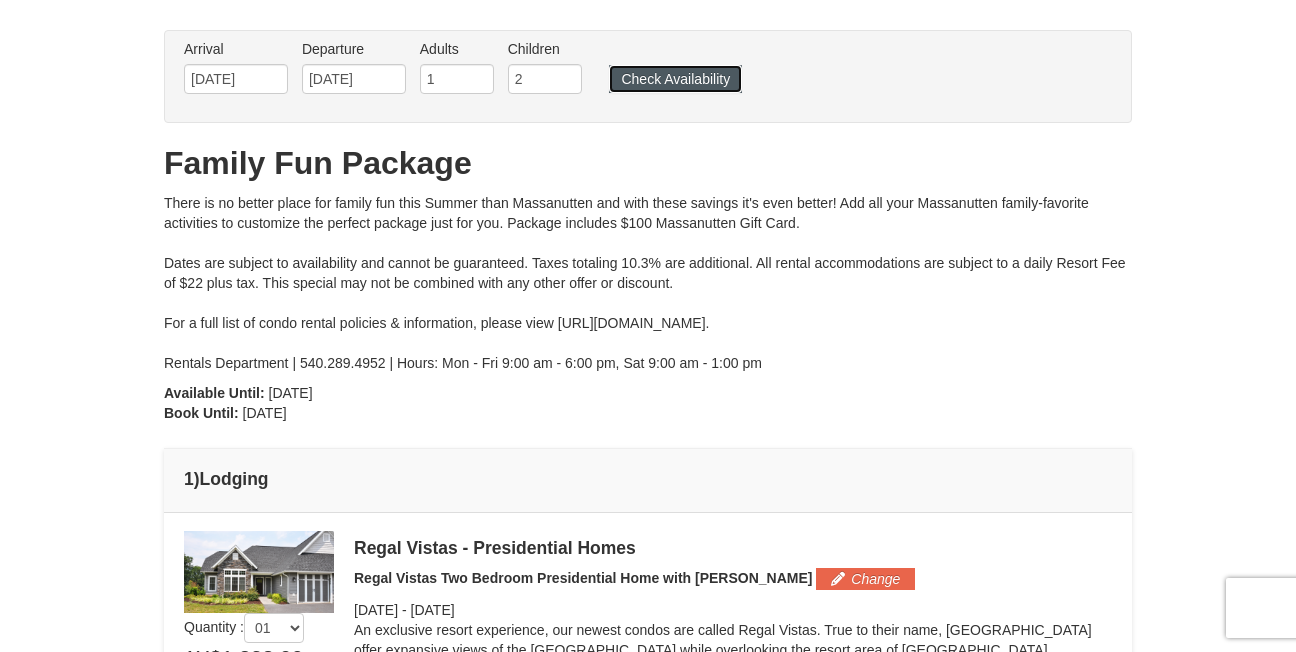 click on "Check Availability" at bounding box center (675, 79) 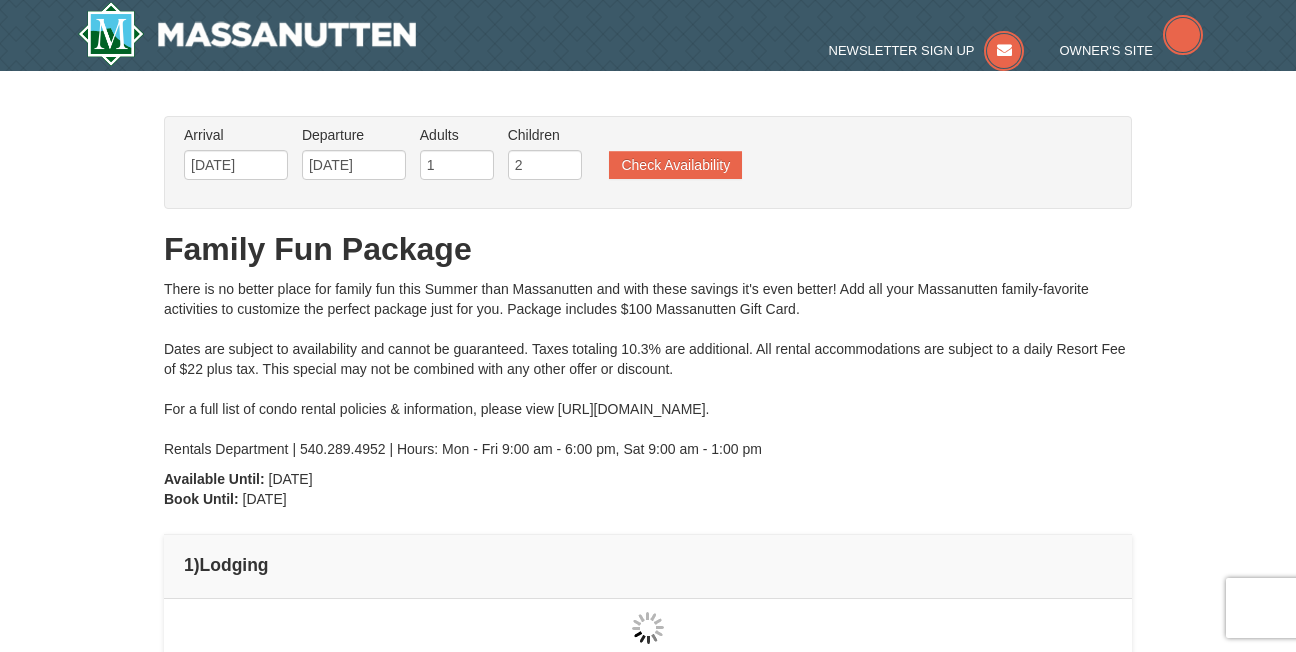 scroll, scrollTop: 0, scrollLeft: 0, axis: both 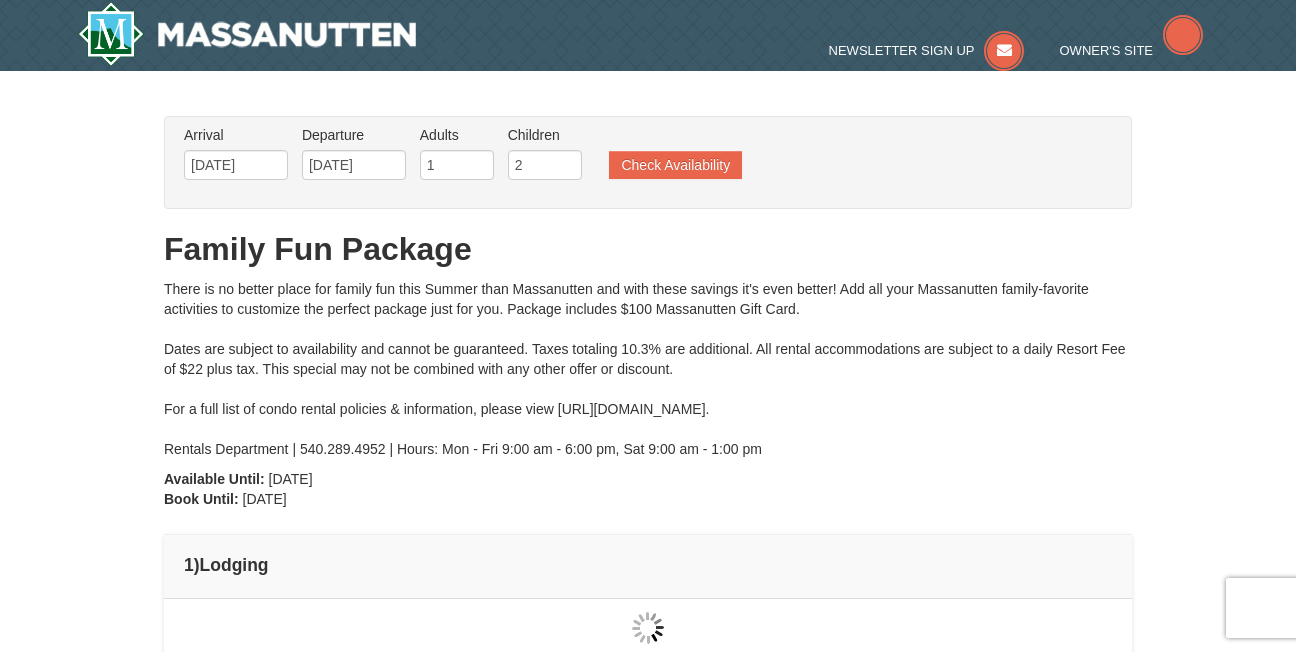 type on "[DATE]" 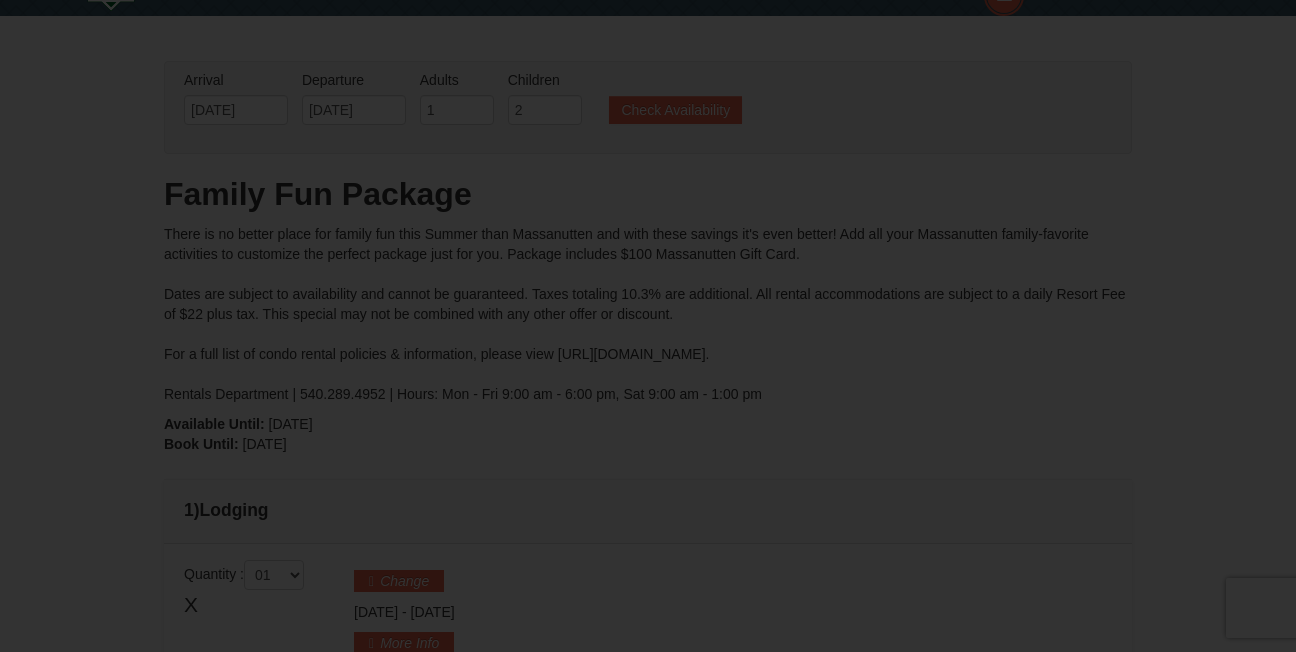 scroll, scrollTop: 0, scrollLeft: 0, axis: both 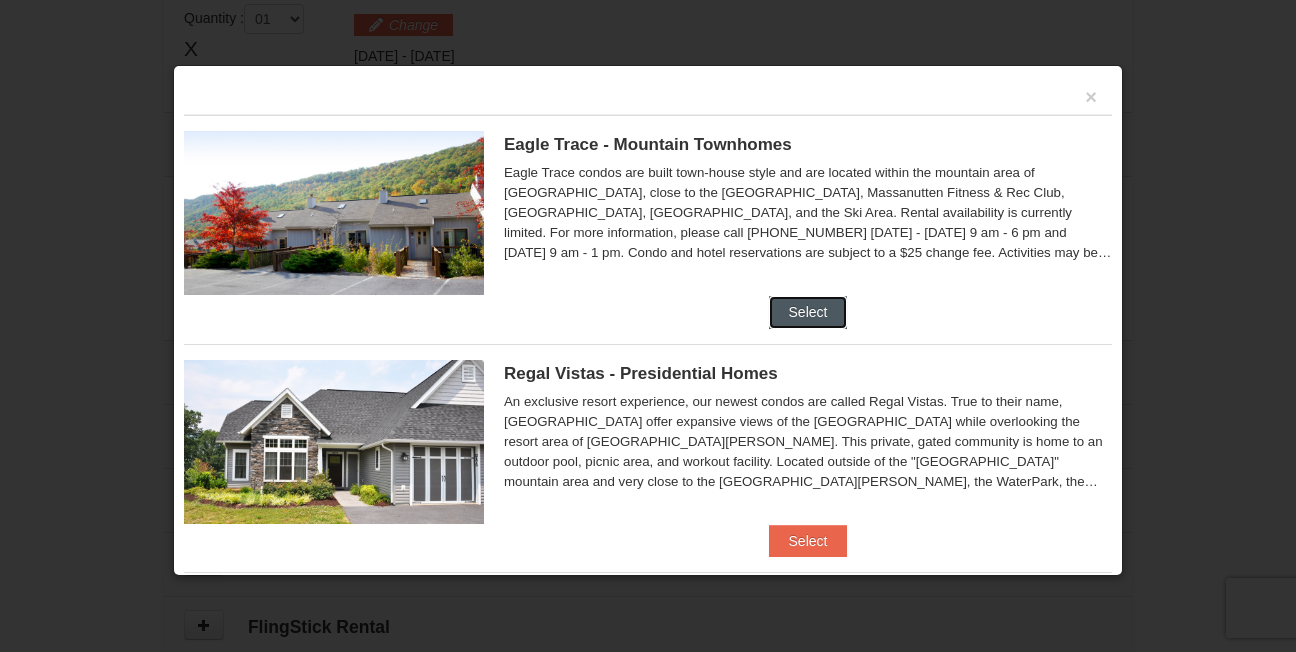 click on "Select" at bounding box center (808, 312) 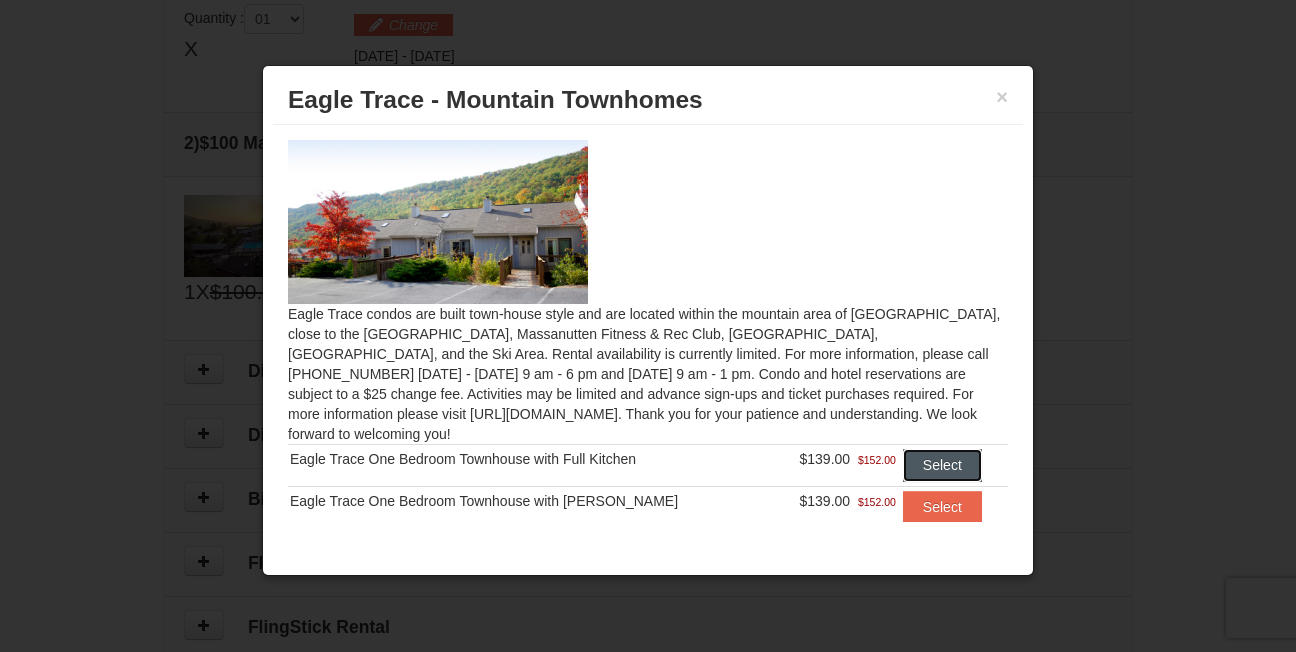 click on "Select" at bounding box center [942, 465] 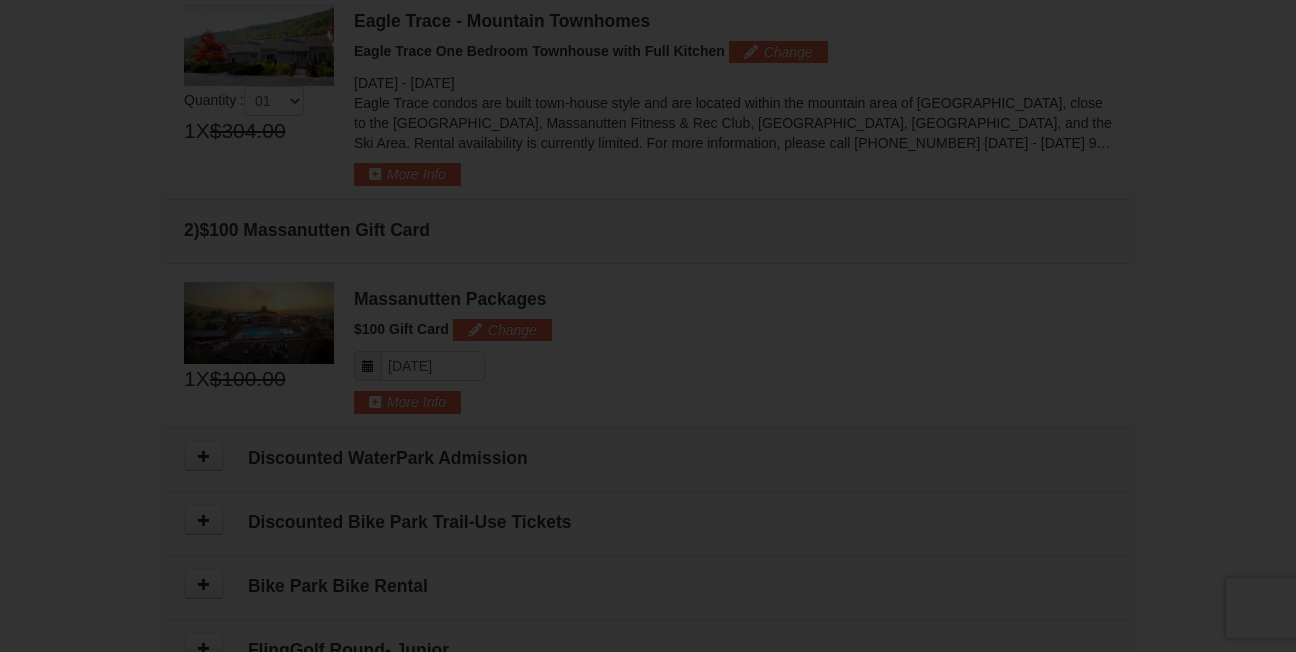 click on "Browser Not Supported
We notice you are using a browser which will not provide the best experience. We recommend using newer versions Chrome, Firefox, and Edge.
Chrome
Firefox
Edge
Safari
Select your preferred browser above to download.
Continue Anyway
Skip to Main Content
Skip to Main Content
Newsletter Sign Up
Owner's Site
×" at bounding box center [648, 430] 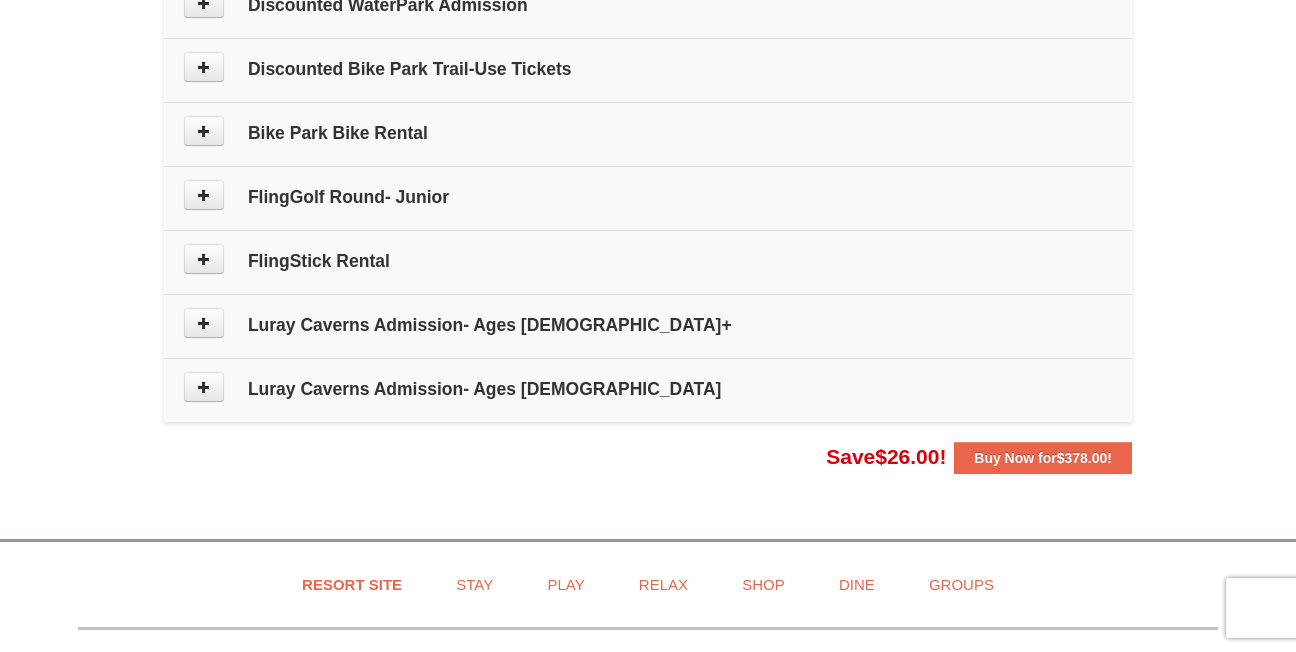 scroll, scrollTop: 1132, scrollLeft: 0, axis: vertical 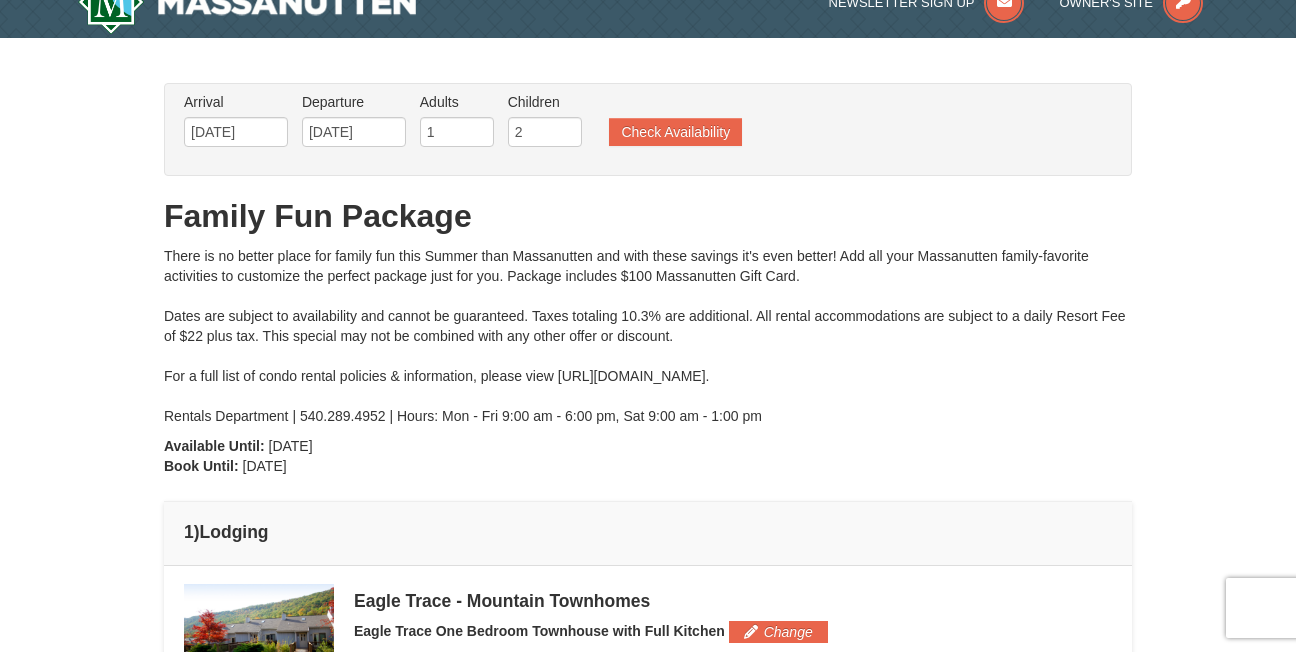 click on "From:
To:
Adults:
1
Children:
2
Change
Arrival Please format dates MM/DD/YYYY Please format dates MM/DD/YYYY
[DATE]
Departure Please format dates MM/DD/YYYY Please format dates MM/DD/YYYY
[DATE]
Adults Please format dates MM/DD/YYYY
1
Children 2" at bounding box center [648, 795] 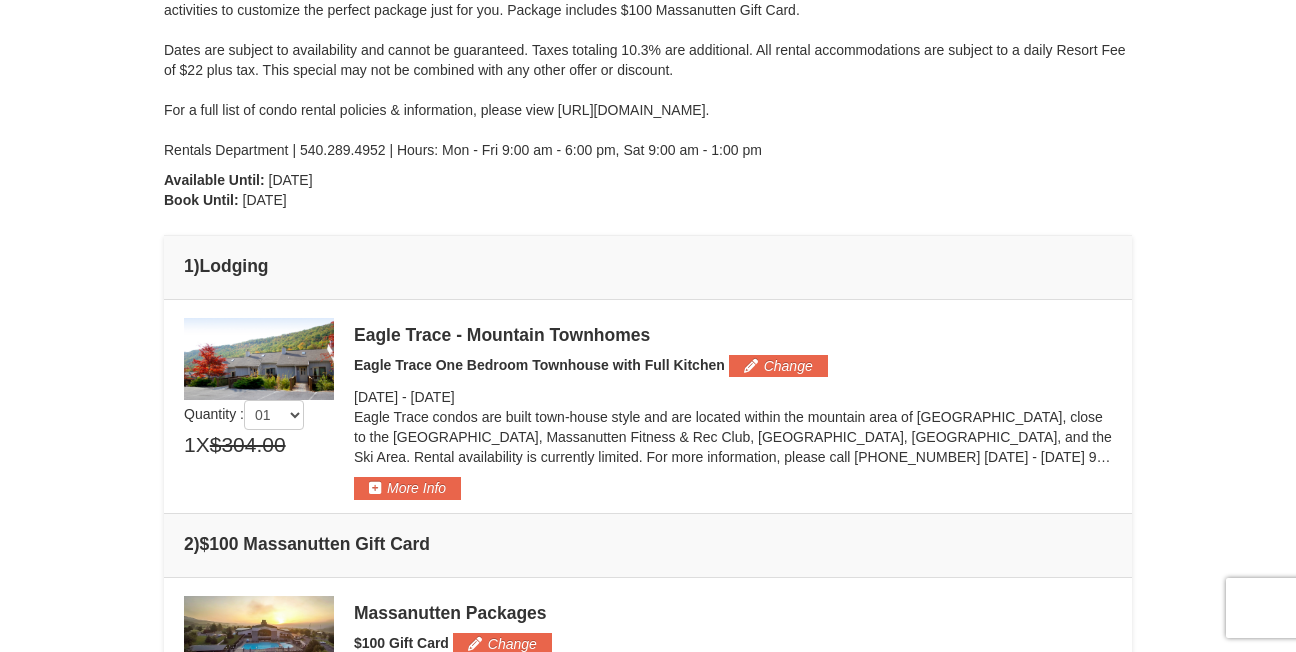 scroll, scrollTop: 378, scrollLeft: 0, axis: vertical 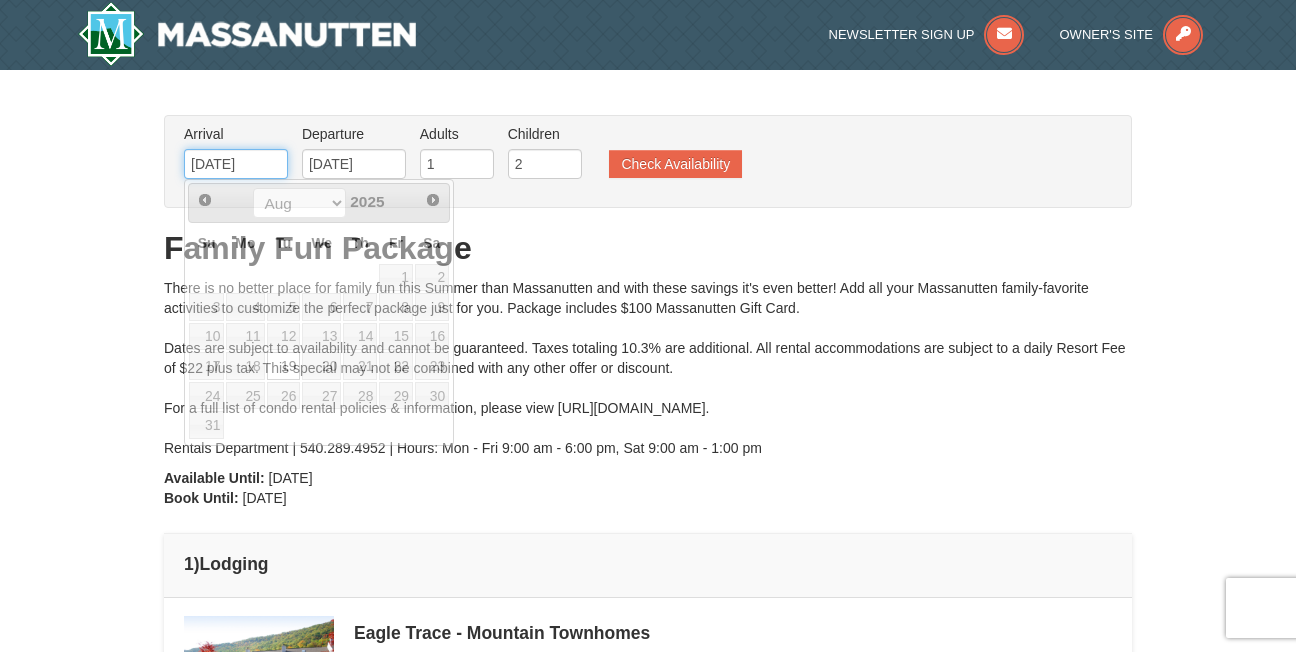 click on "[DATE]" at bounding box center [236, 164] 